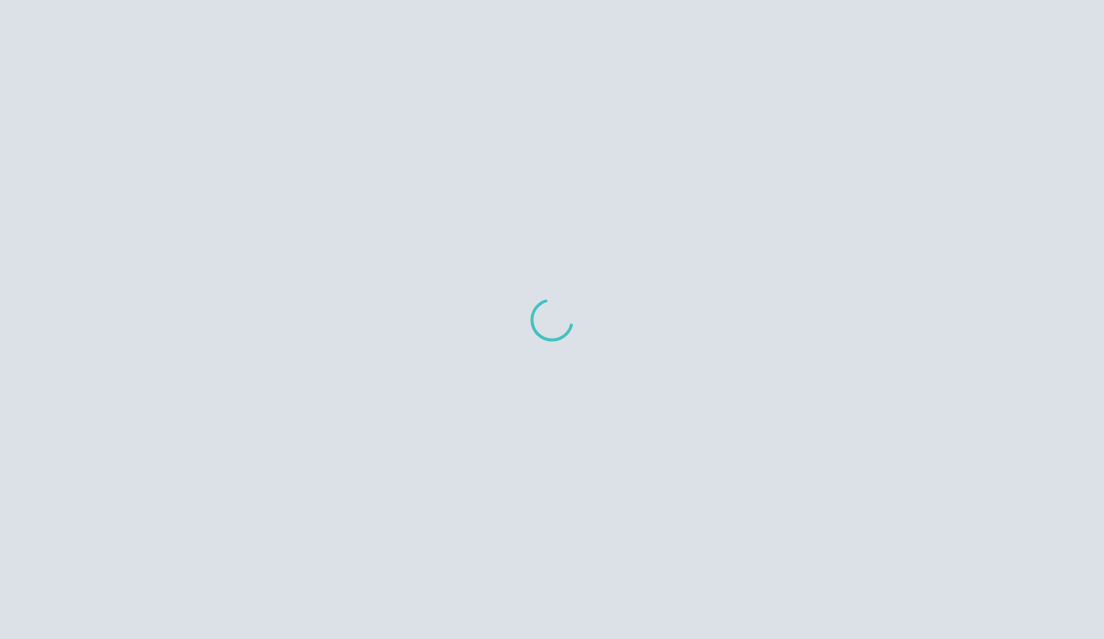 scroll, scrollTop: 0, scrollLeft: 0, axis: both 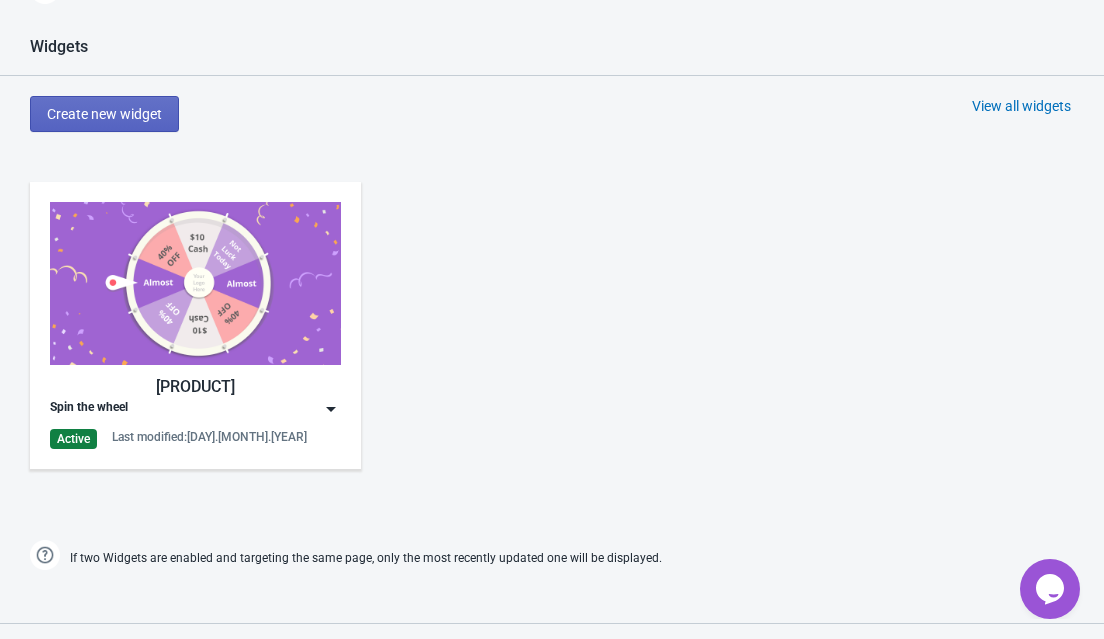 click at bounding box center (195, 283) 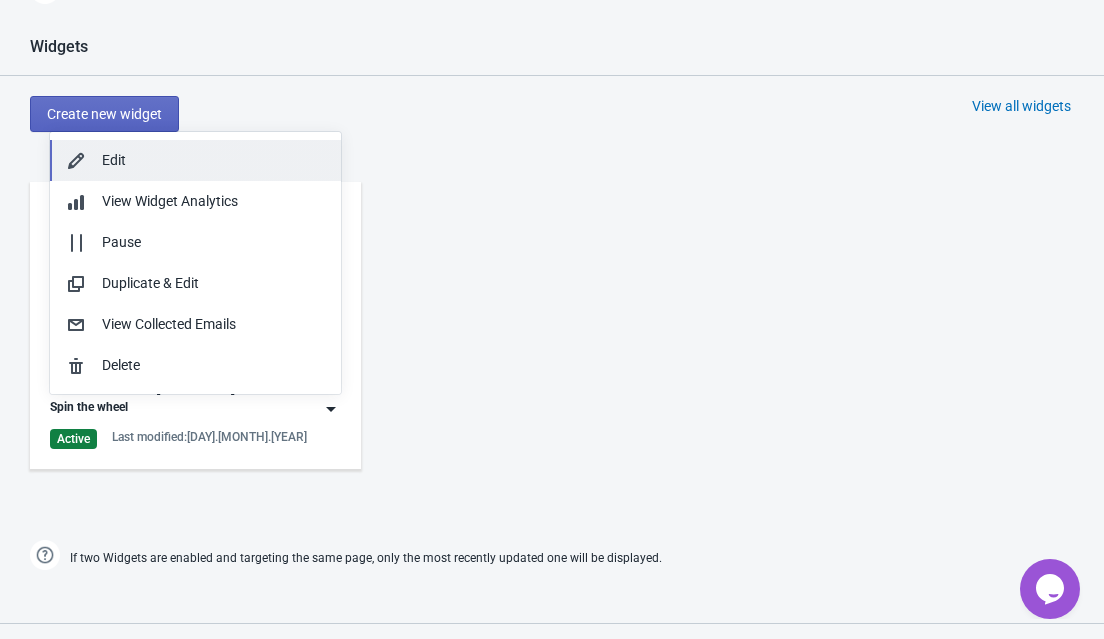 click on "Edit" at bounding box center [213, 160] 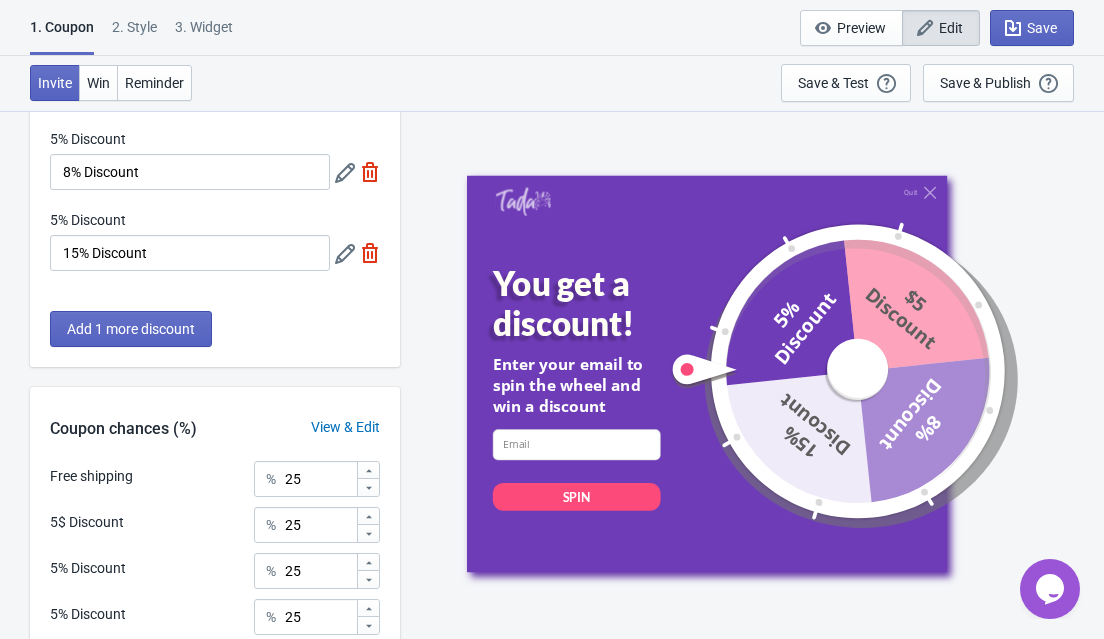 scroll, scrollTop: 248, scrollLeft: 0, axis: vertical 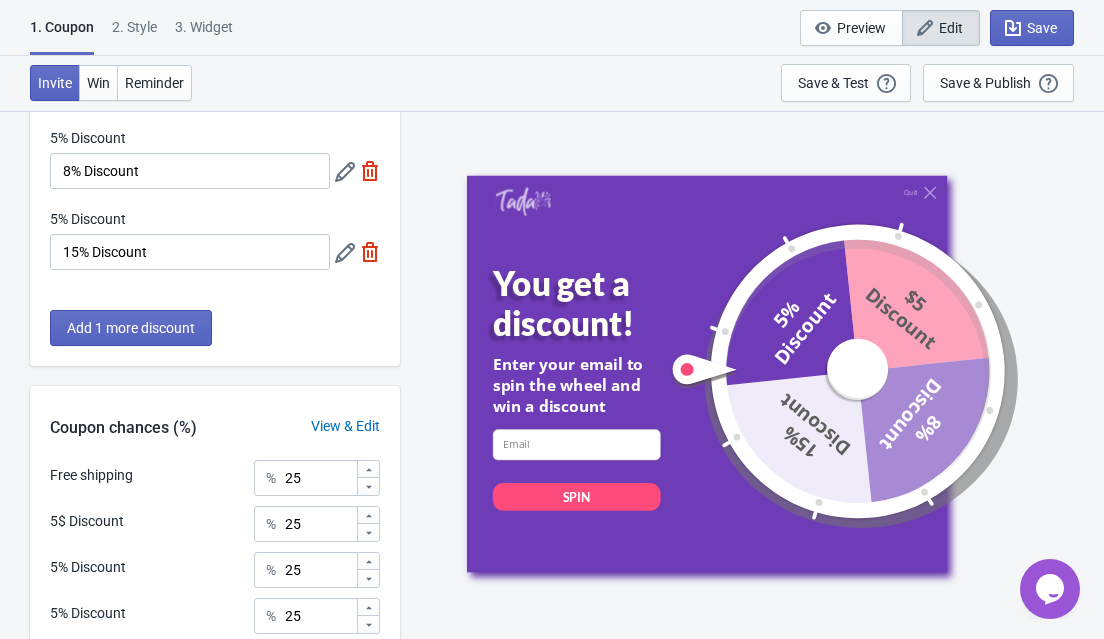 click on "2 . Style" at bounding box center [134, 34] 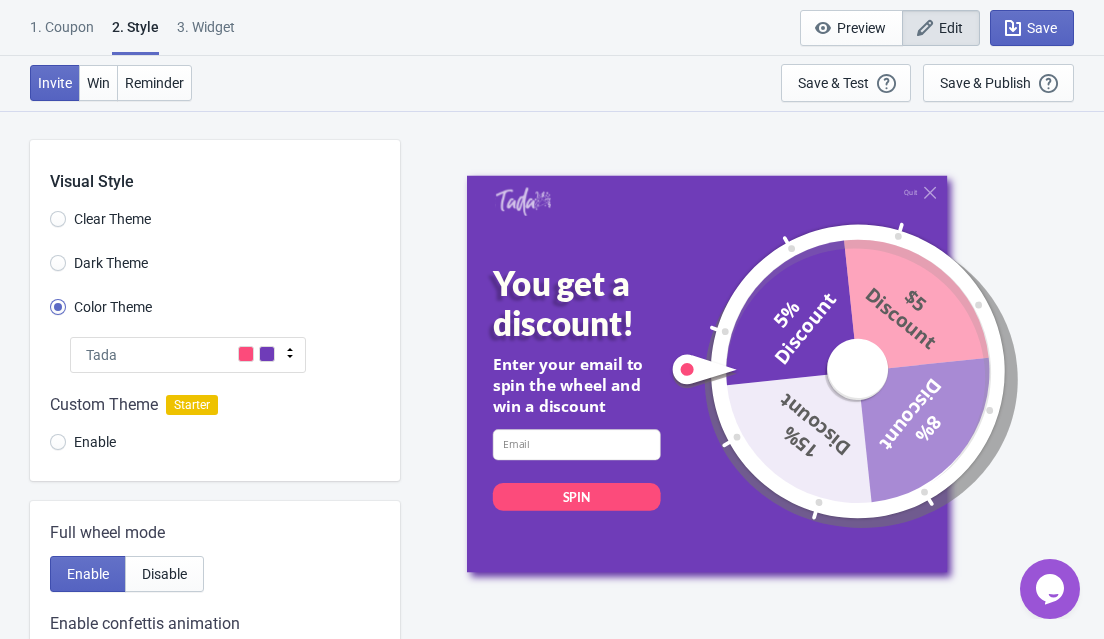 click 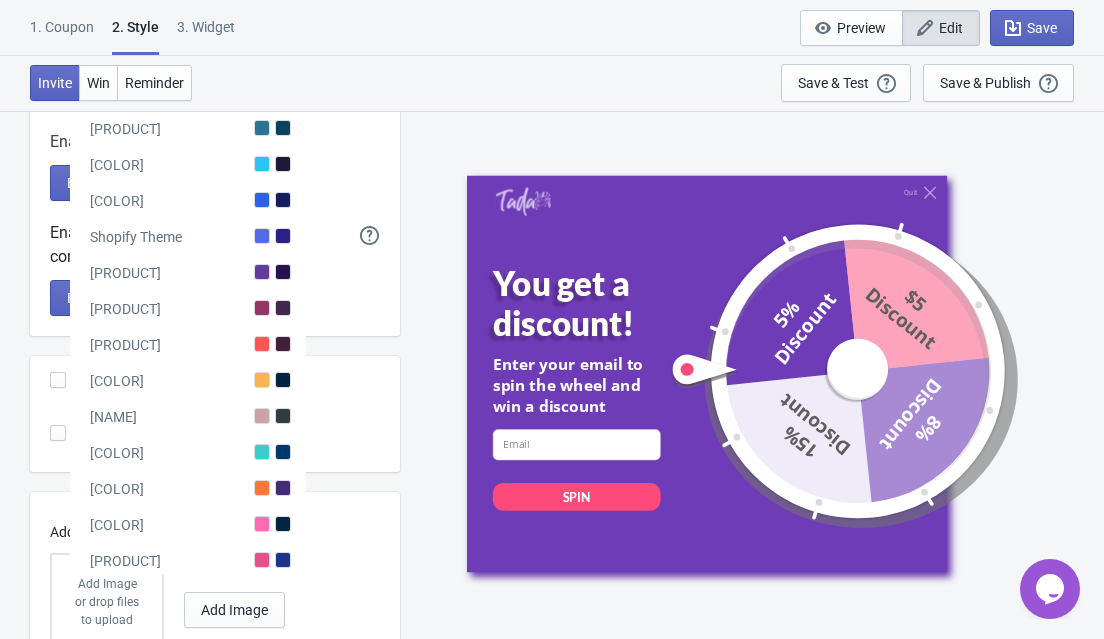 scroll, scrollTop: 486, scrollLeft: 0, axis: vertical 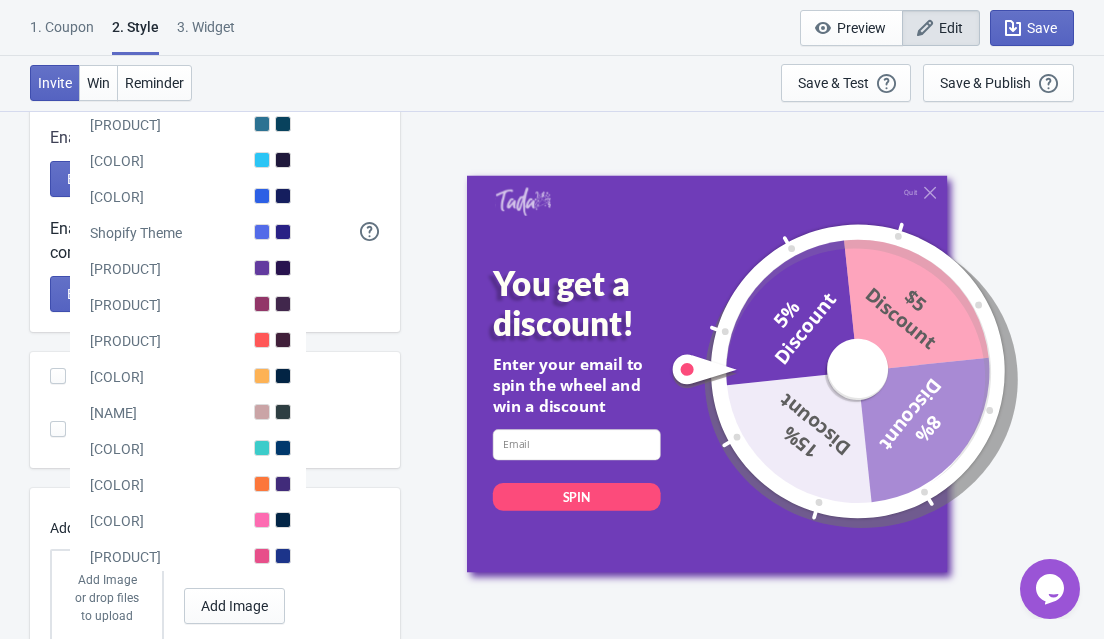 click at bounding box center [58, 429] 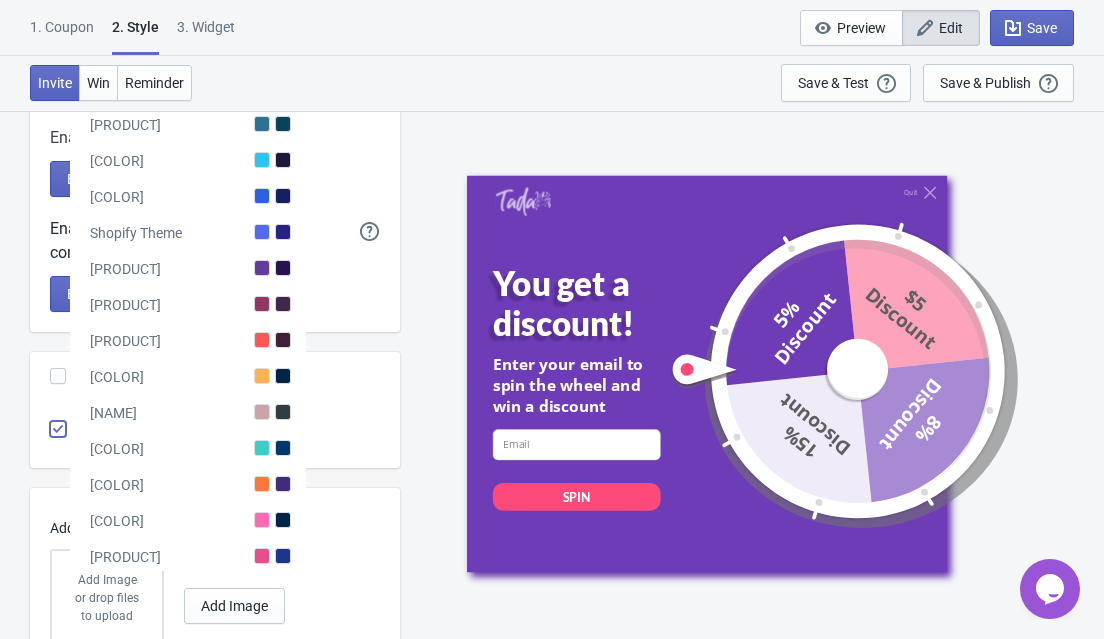 click on "Scarcity Progress Bar" at bounding box center (50, 439) 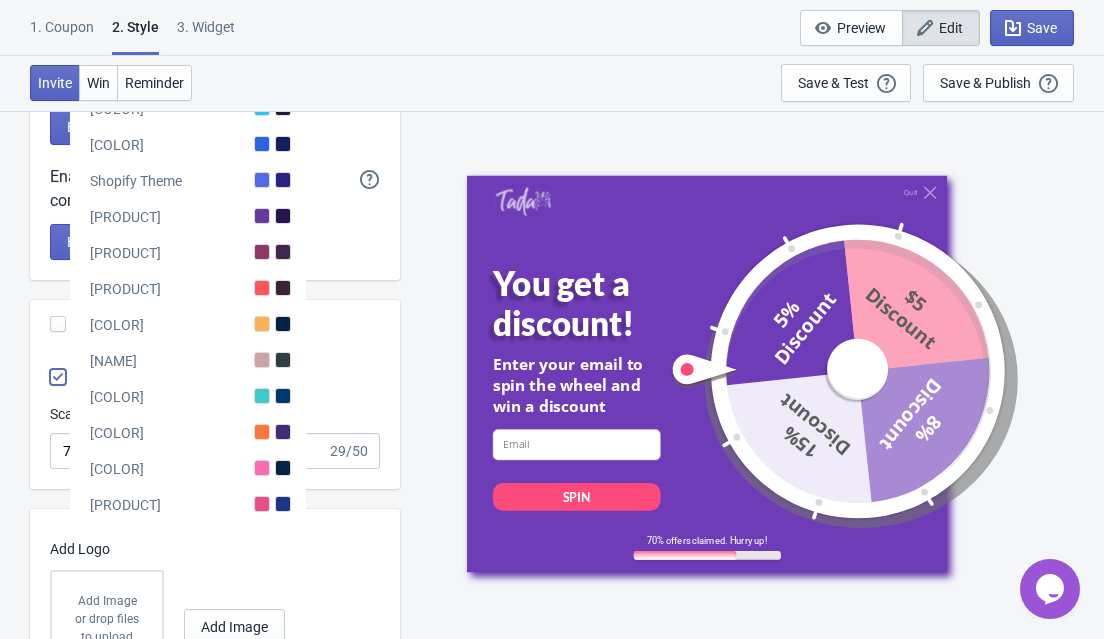 scroll, scrollTop: 539, scrollLeft: 0, axis: vertical 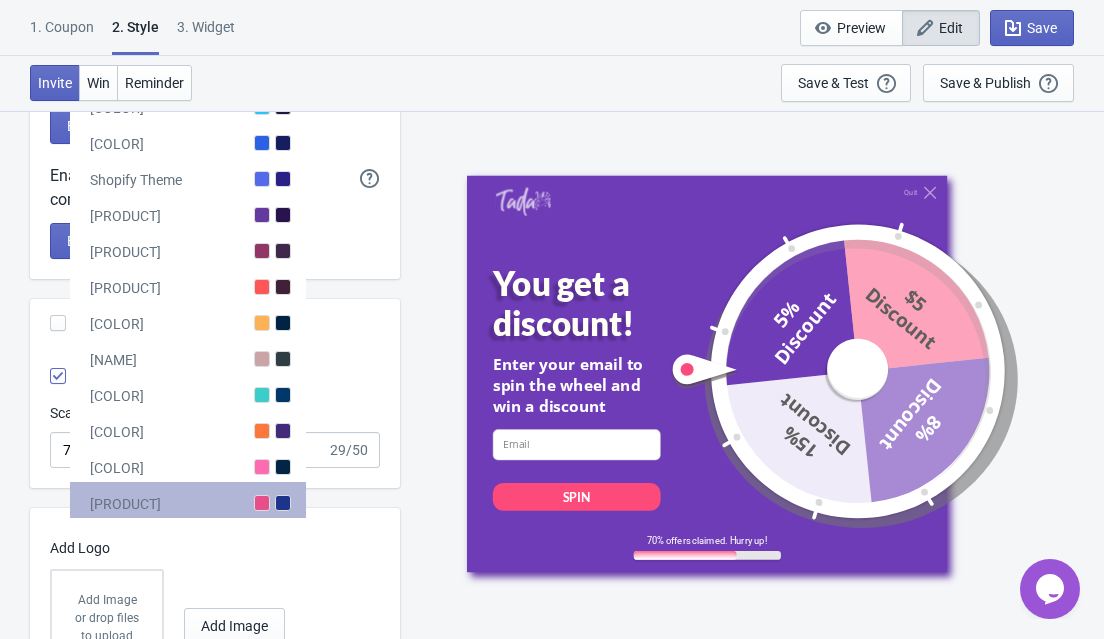 click on "[PRODUCT]" at bounding box center (125, 504) 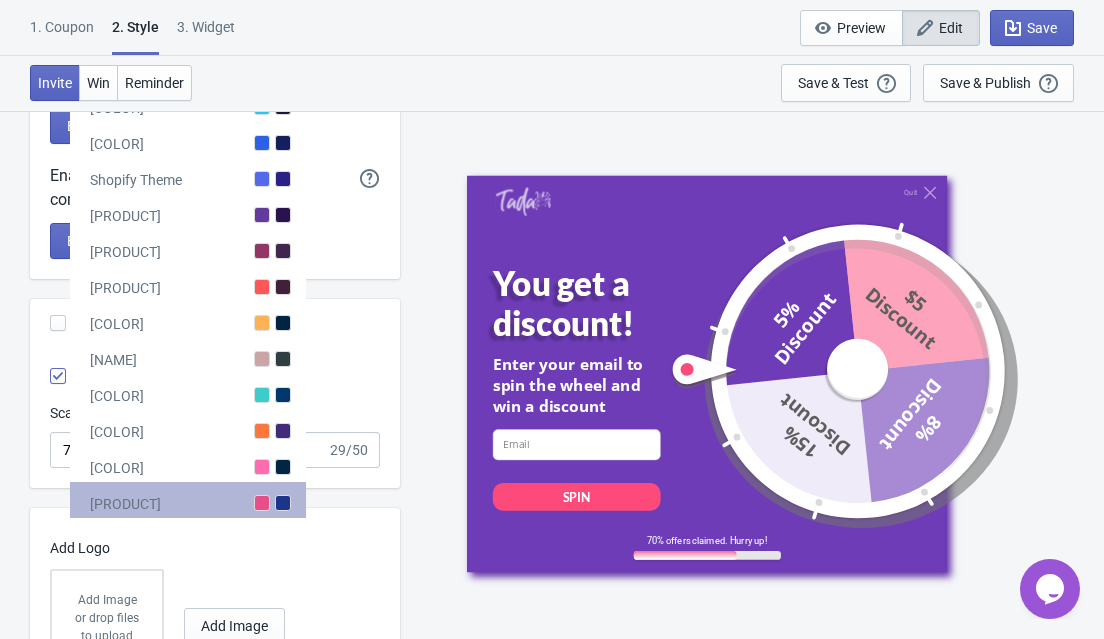 radio on "true" 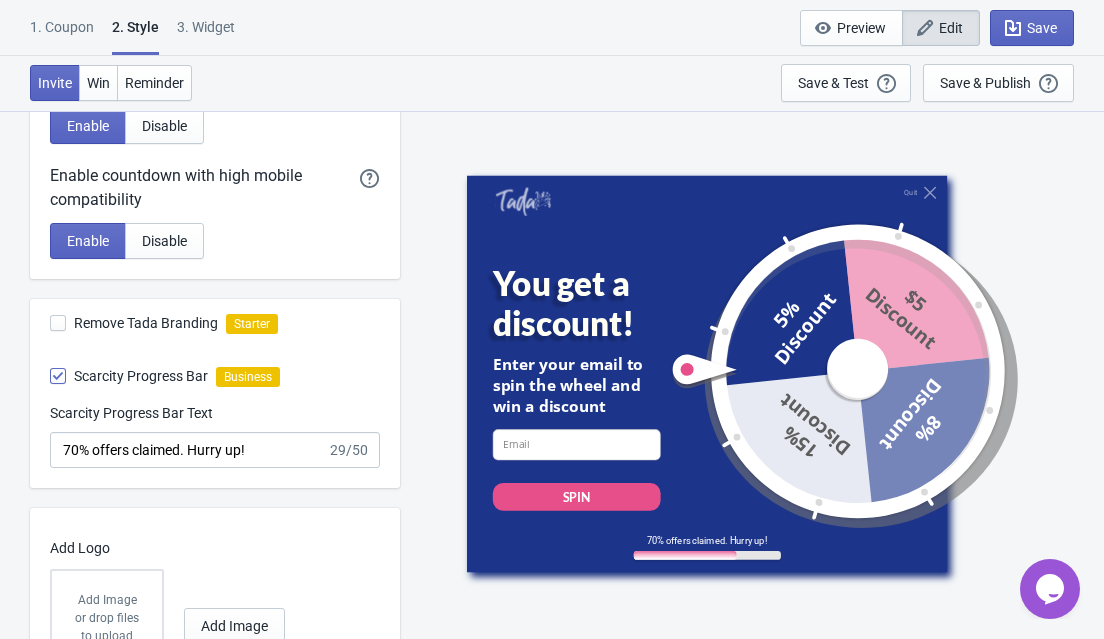 click at bounding box center [58, 323] 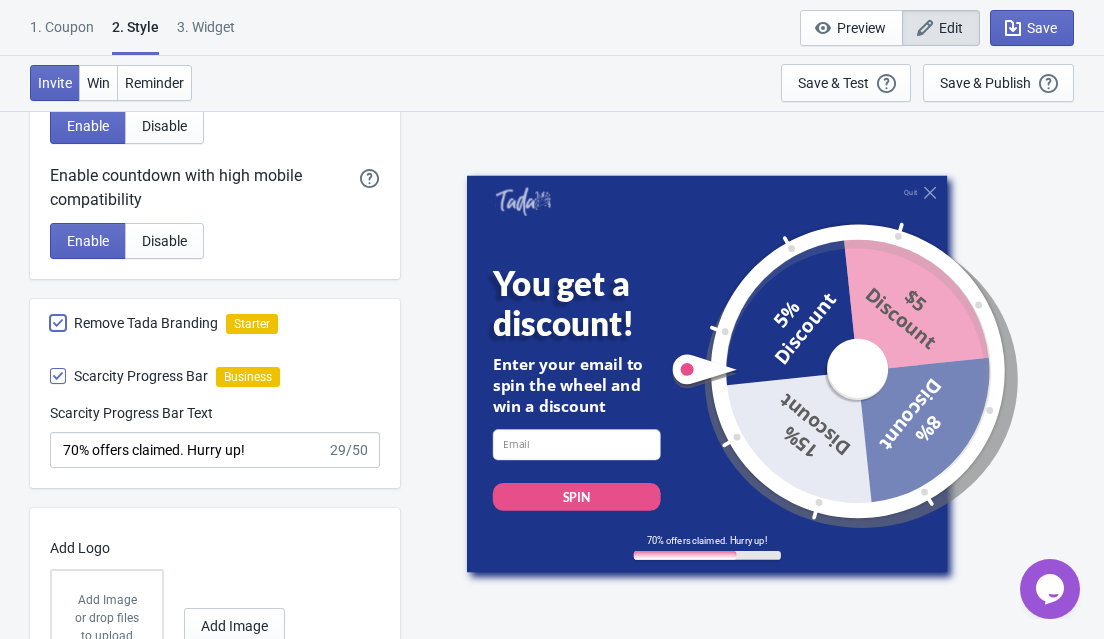 click on "Remove Tada Branding" at bounding box center [50, 333] 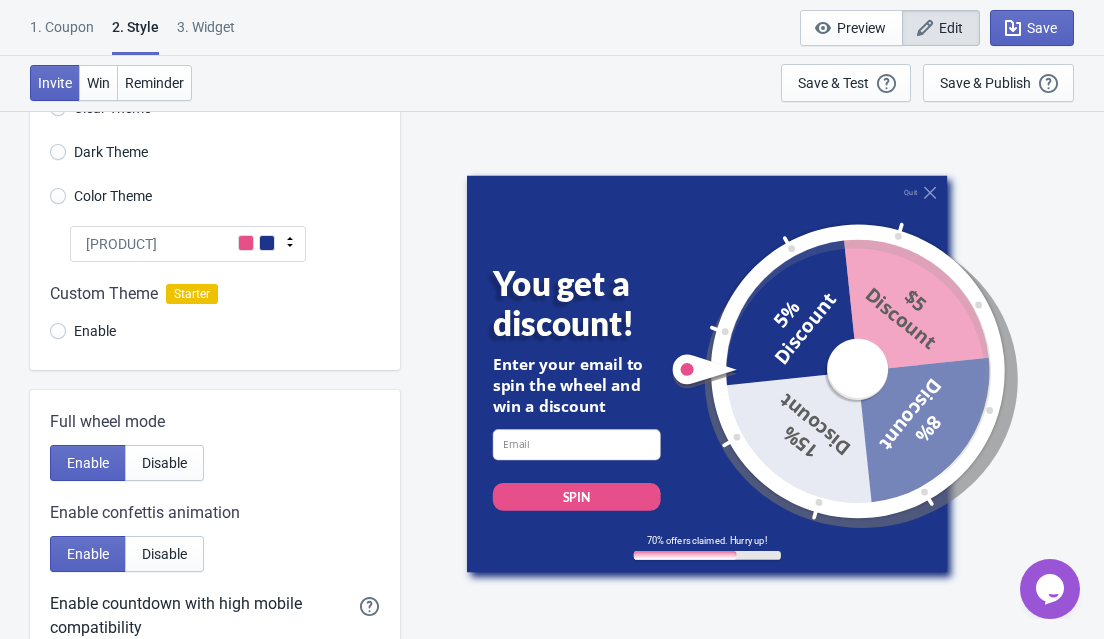 scroll, scrollTop: 103, scrollLeft: 0, axis: vertical 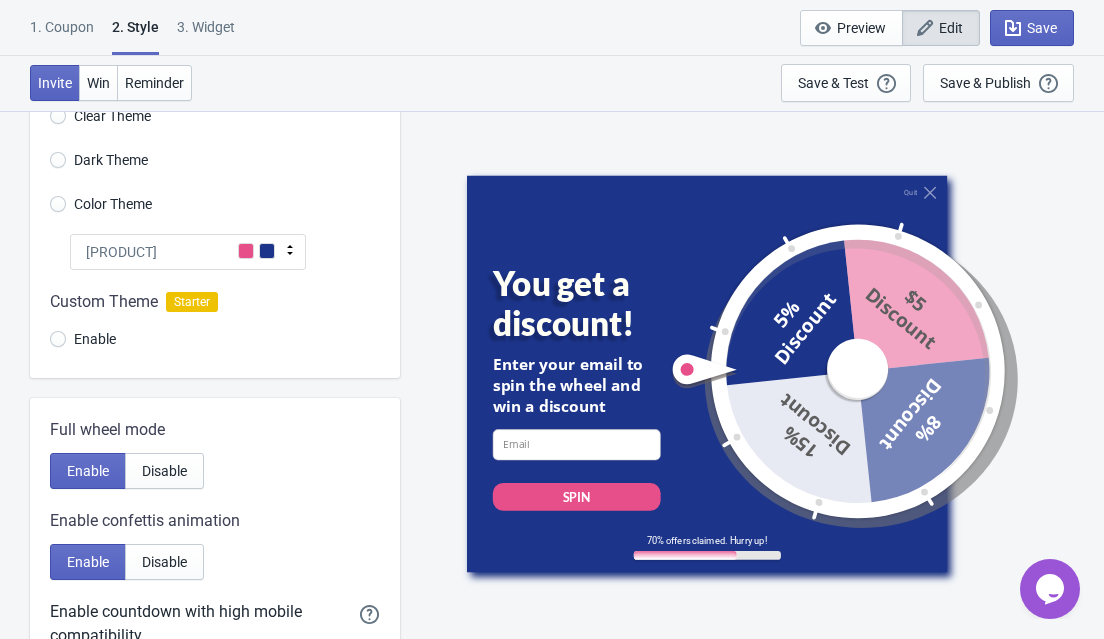 click on "[PRODUCT]" at bounding box center [121, 252] 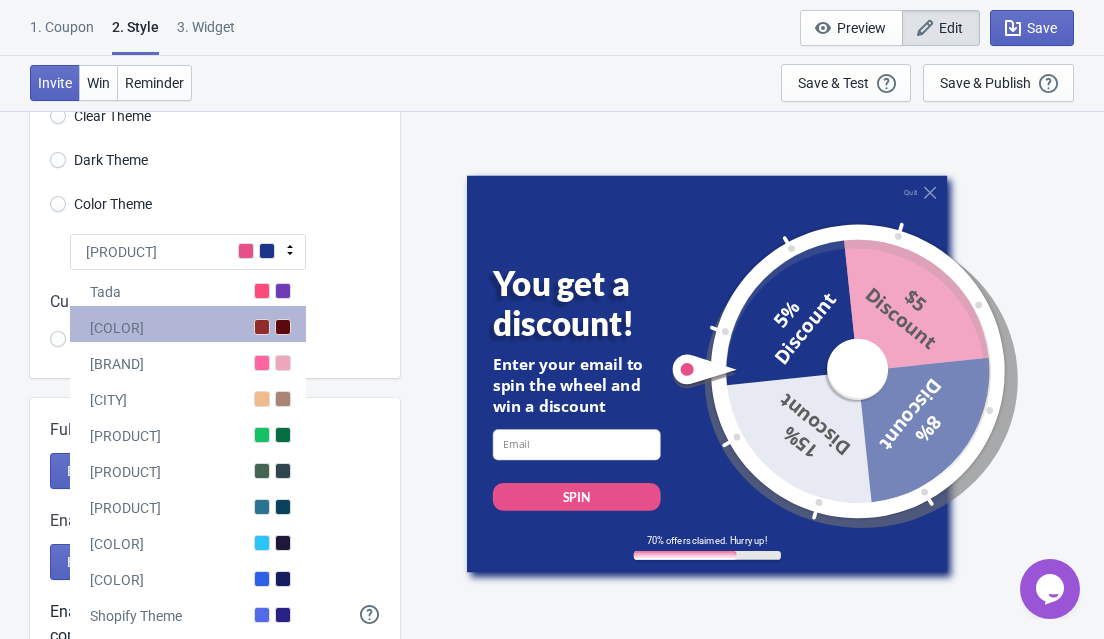 click on "[COLOR]" at bounding box center [188, 324] 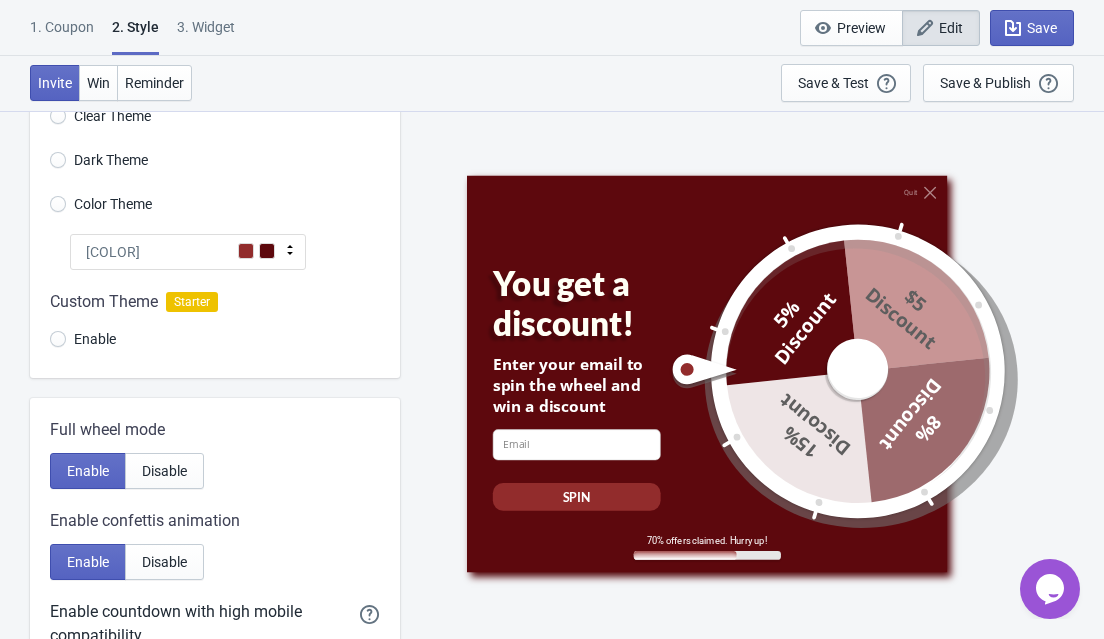 click on "[COLOR]" at bounding box center [188, 252] 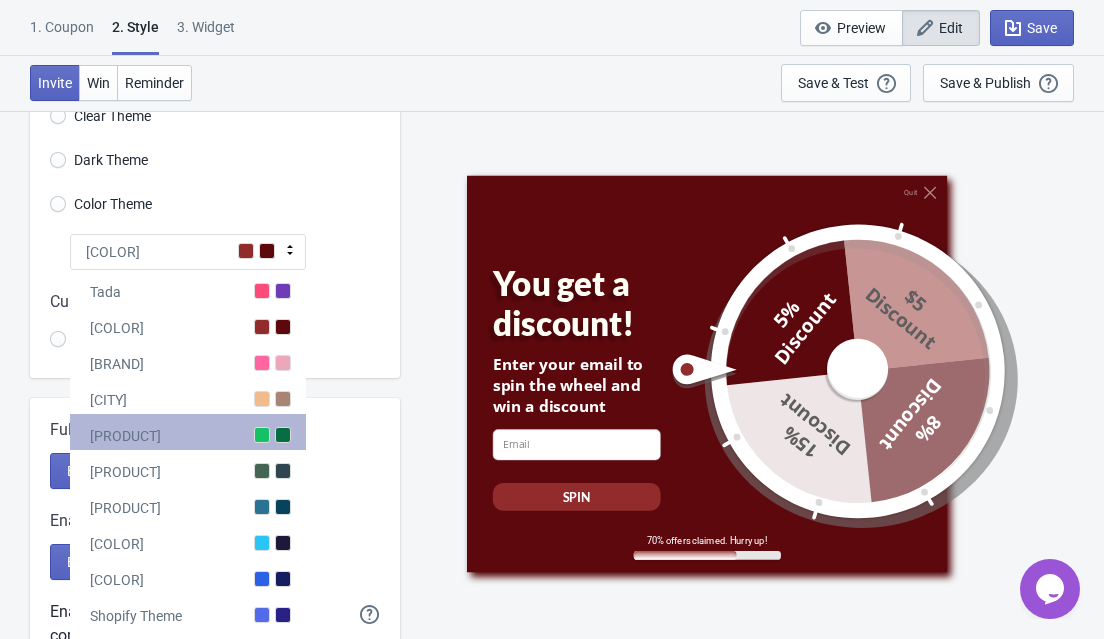 click on "[PRODUCT]" at bounding box center [125, 436] 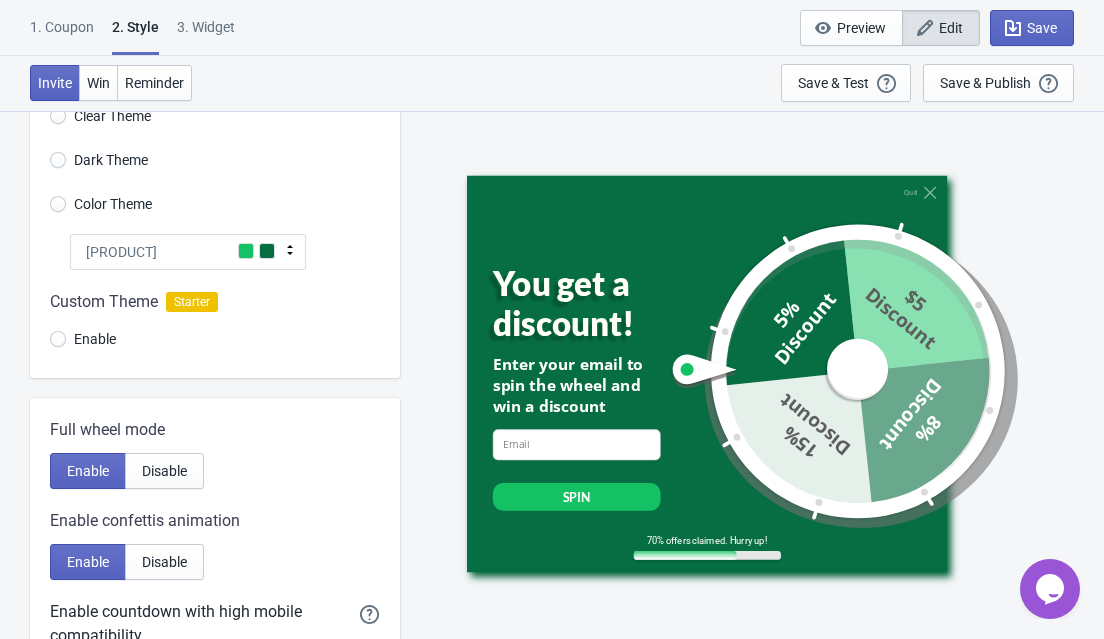 click on "[PRODUCT]" at bounding box center (188, 252) 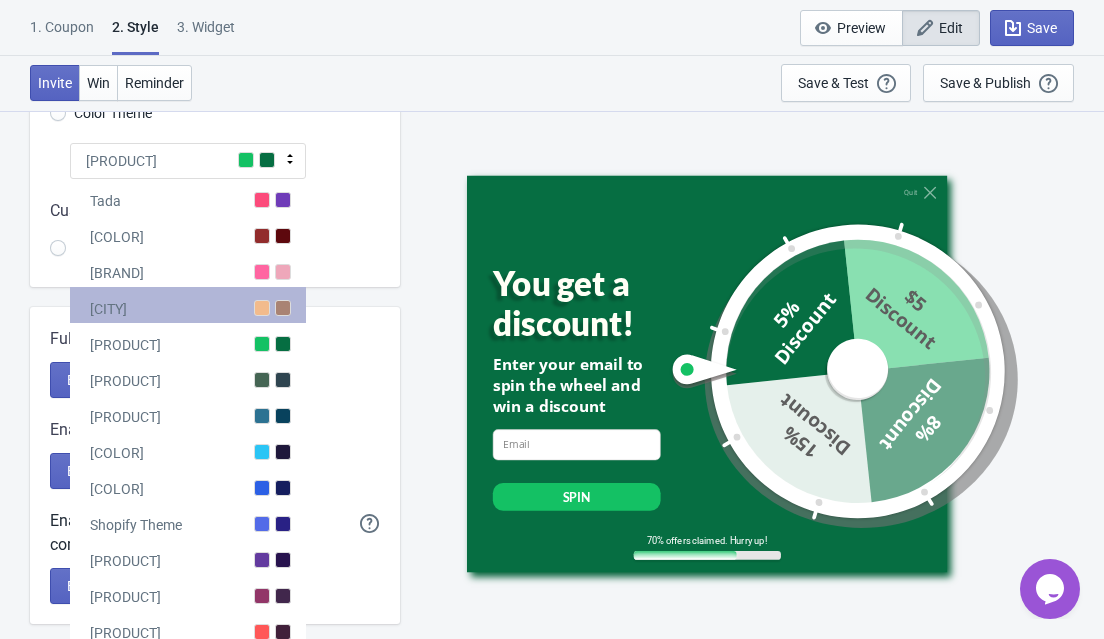 scroll, scrollTop: 196, scrollLeft: 0, axis: vertical 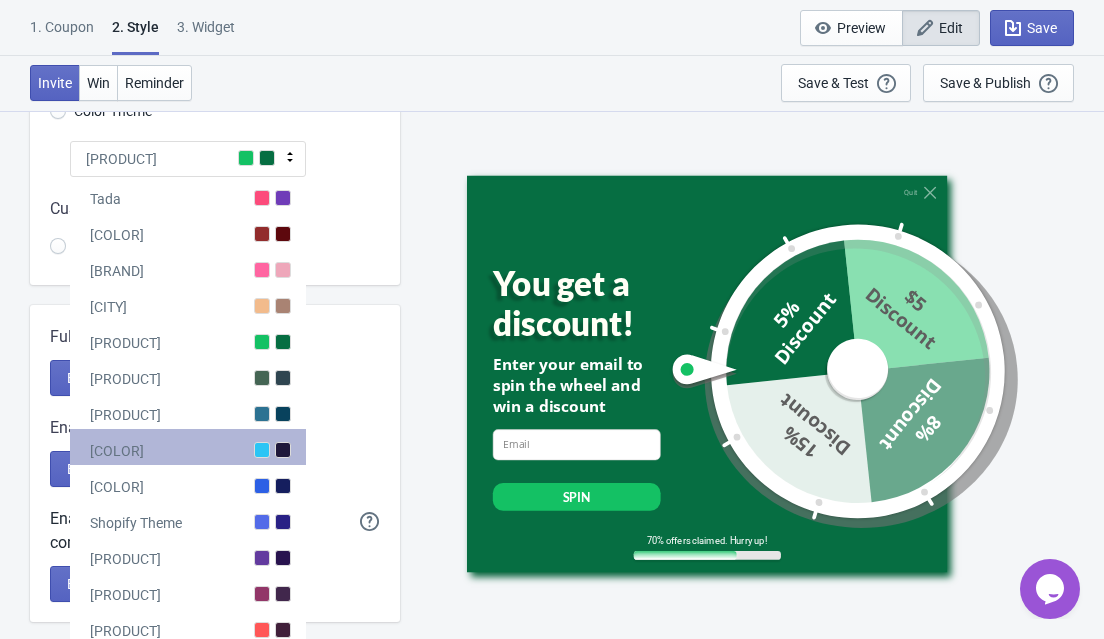 click on "[COLOR]" at bounding box center [188, 447] 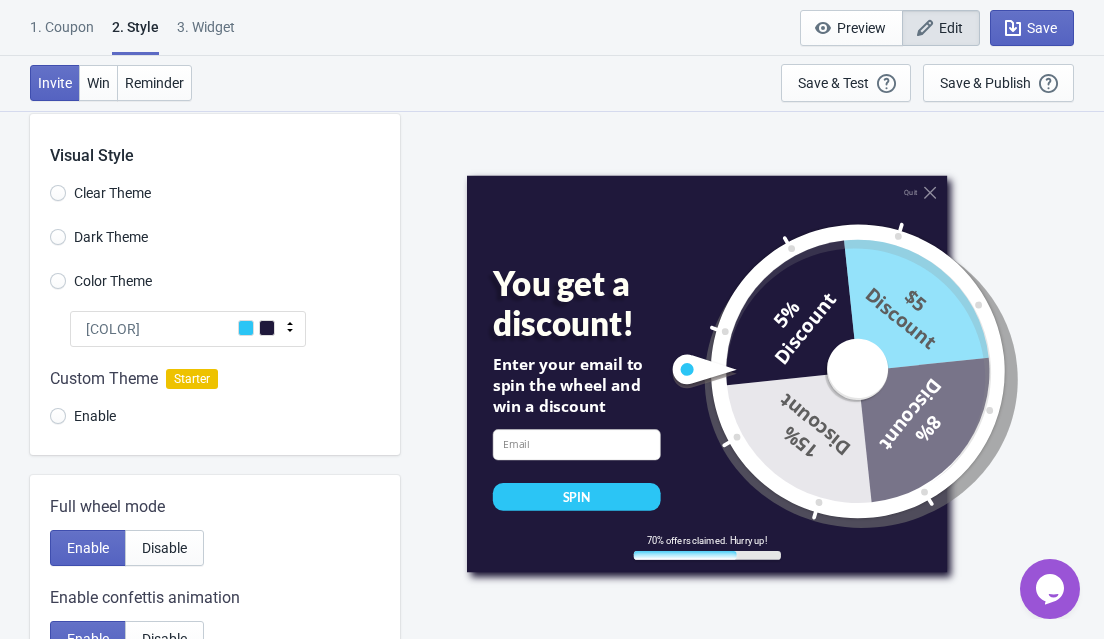 scroll, scrollTop: 0, scrollLeft: 0, axis: both 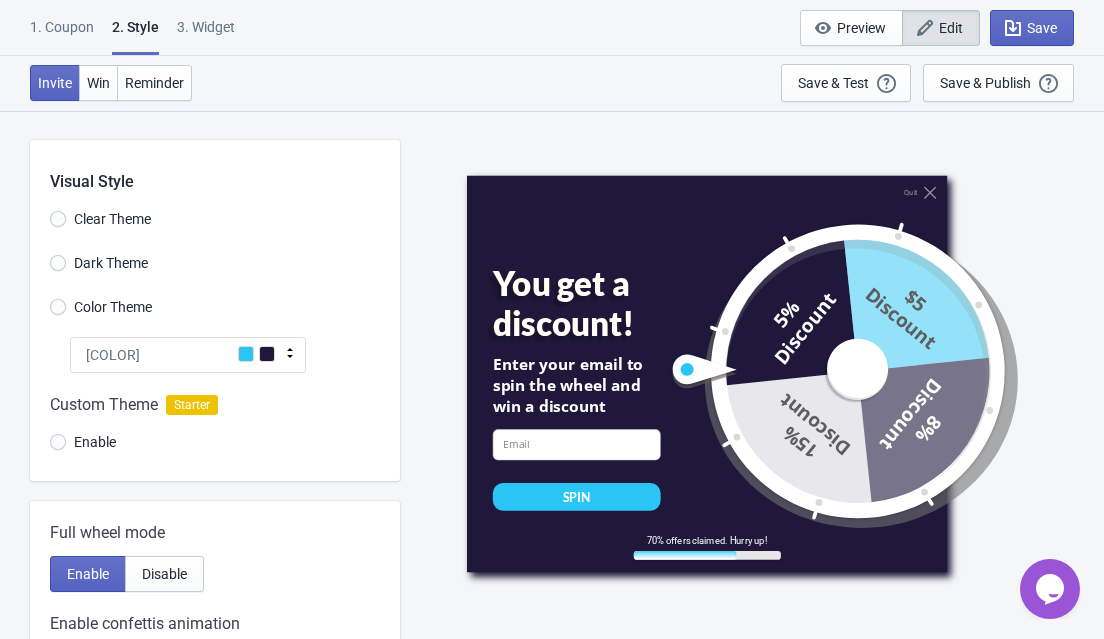click on "[COLOR]" at bounding box center (188, 355) 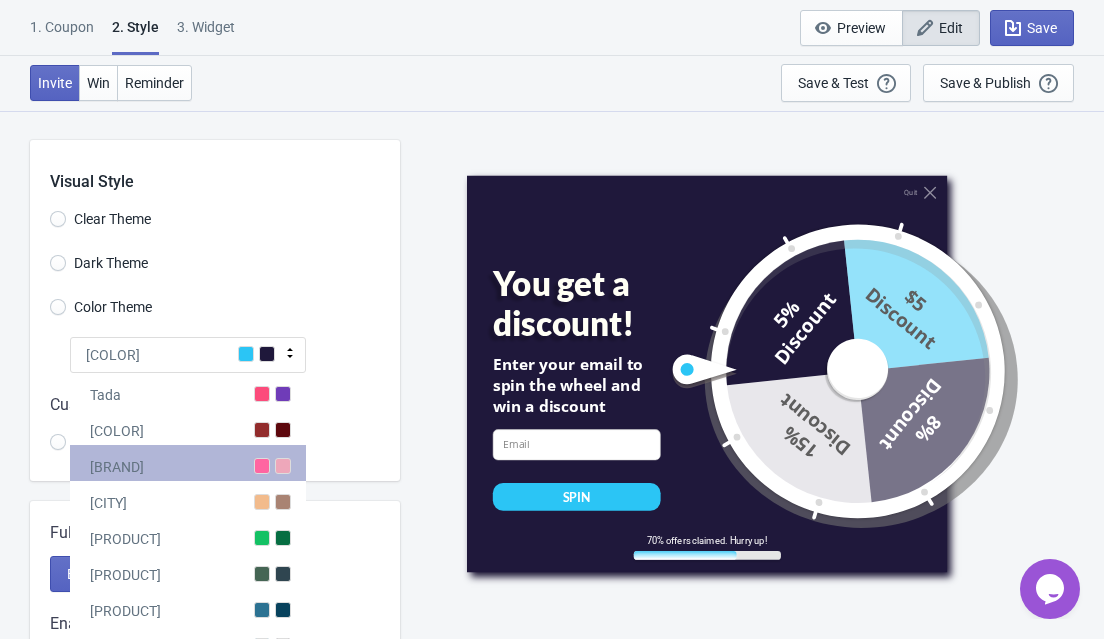 click on "[BRAND]" at bounding box center [188, 463] 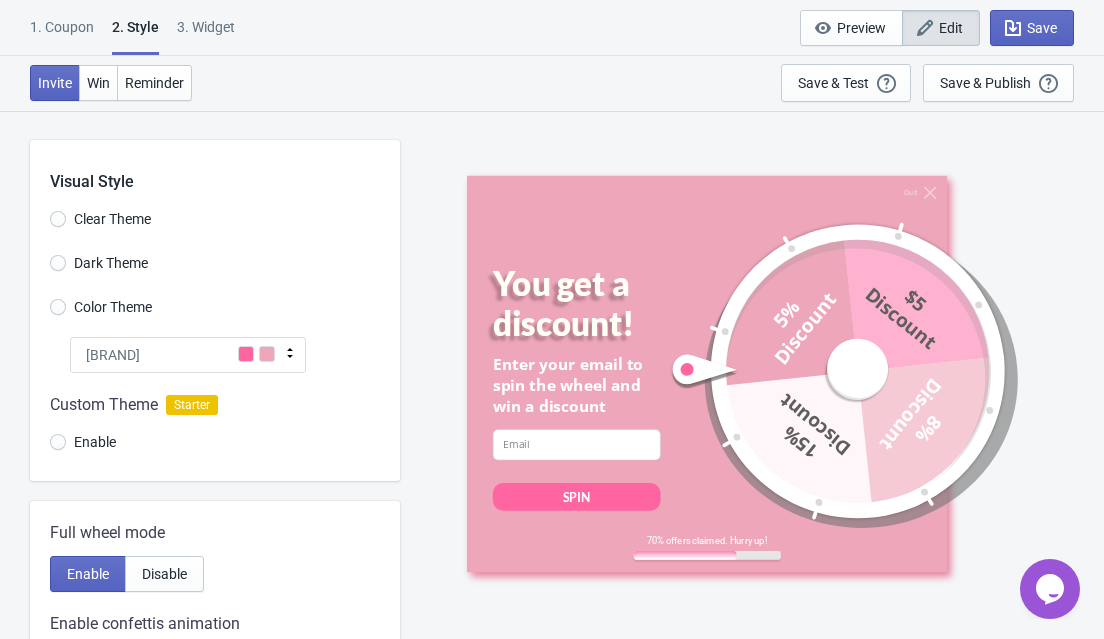 click on "[BRAND]" at bounding box center [188, 355] 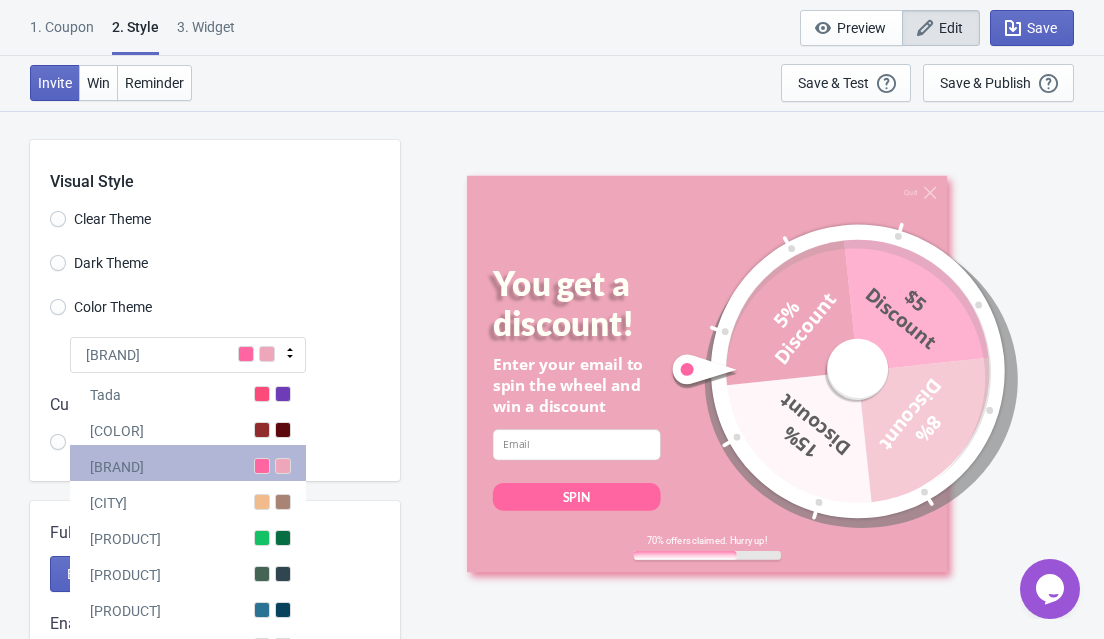 click on "[BRAND]" at bounding box center [188, 463] 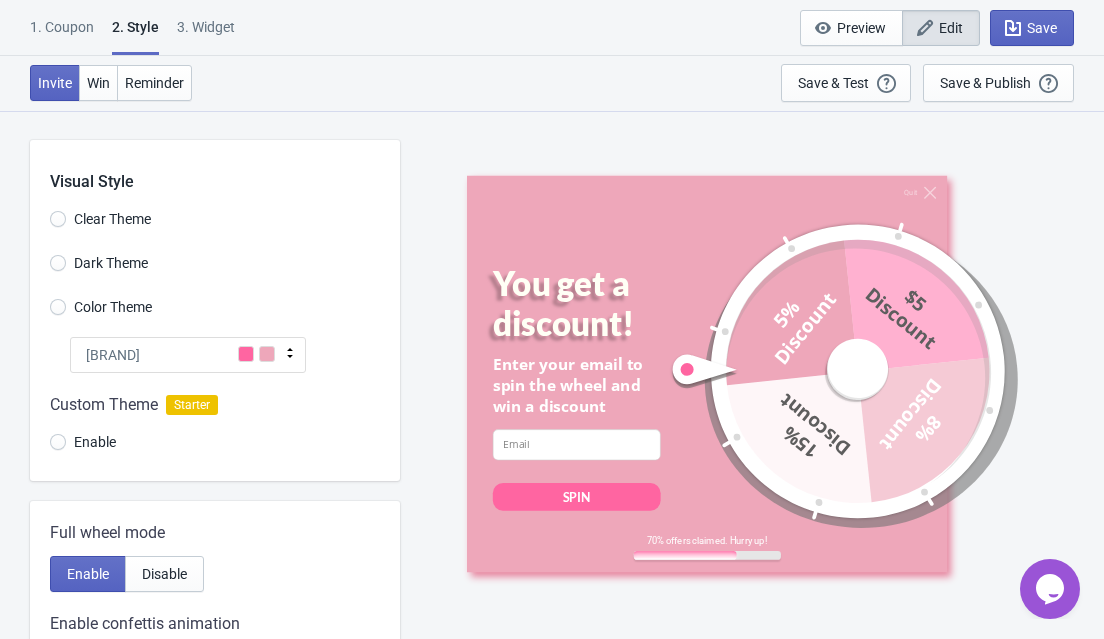 click on "[BRAND]" at bounding box center [188, 355] 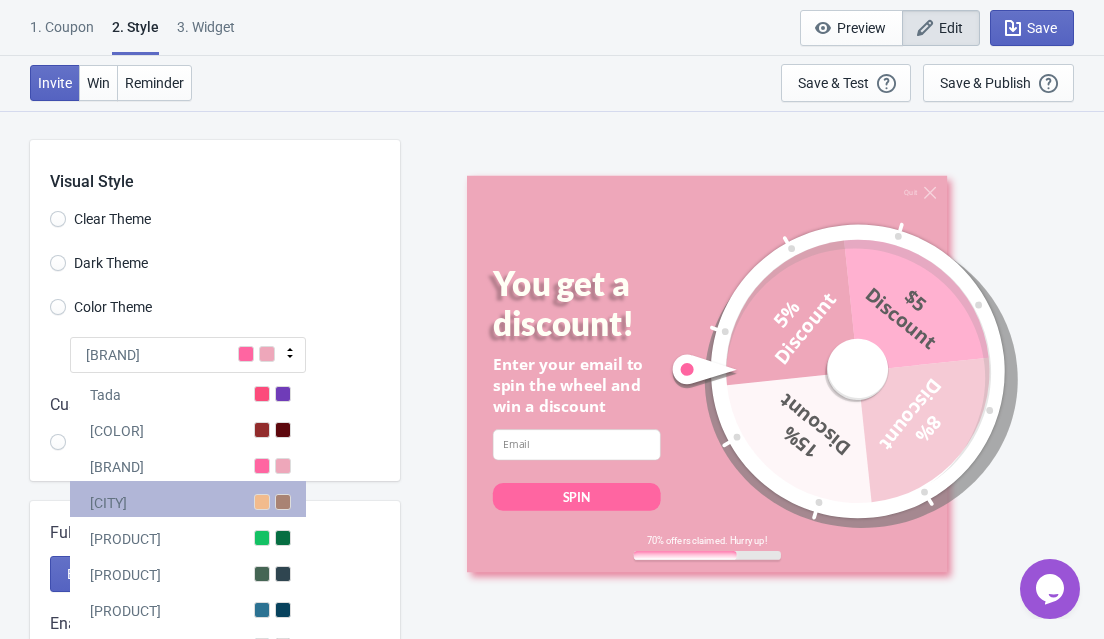 click on "[CITY]" at bounding box center (188, 499) 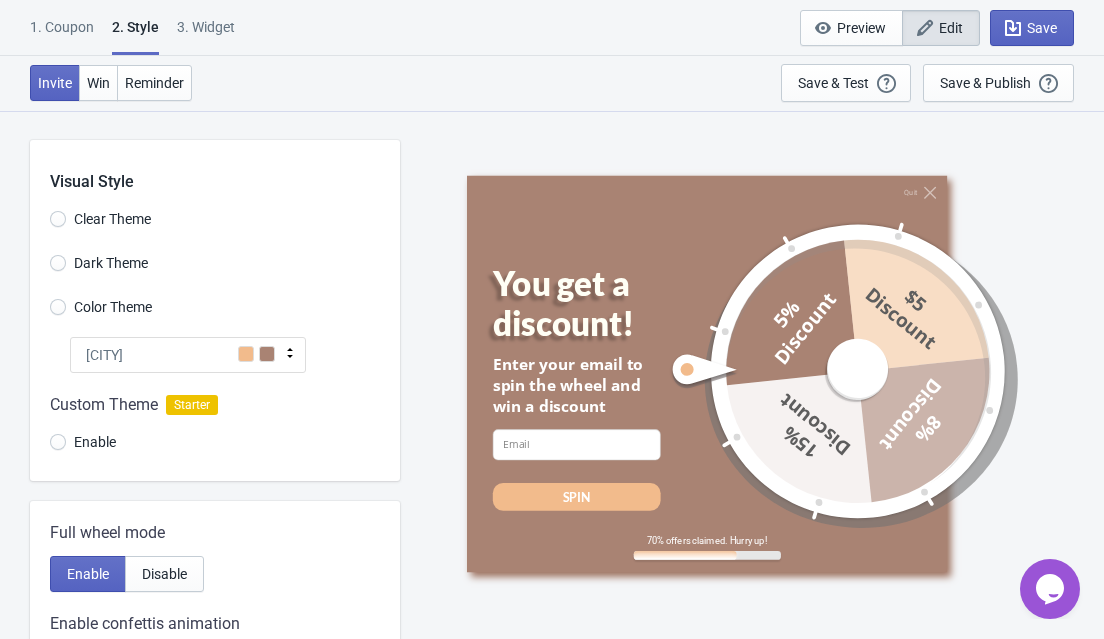 click on "[CITY]" at bounding box center (188, 355) 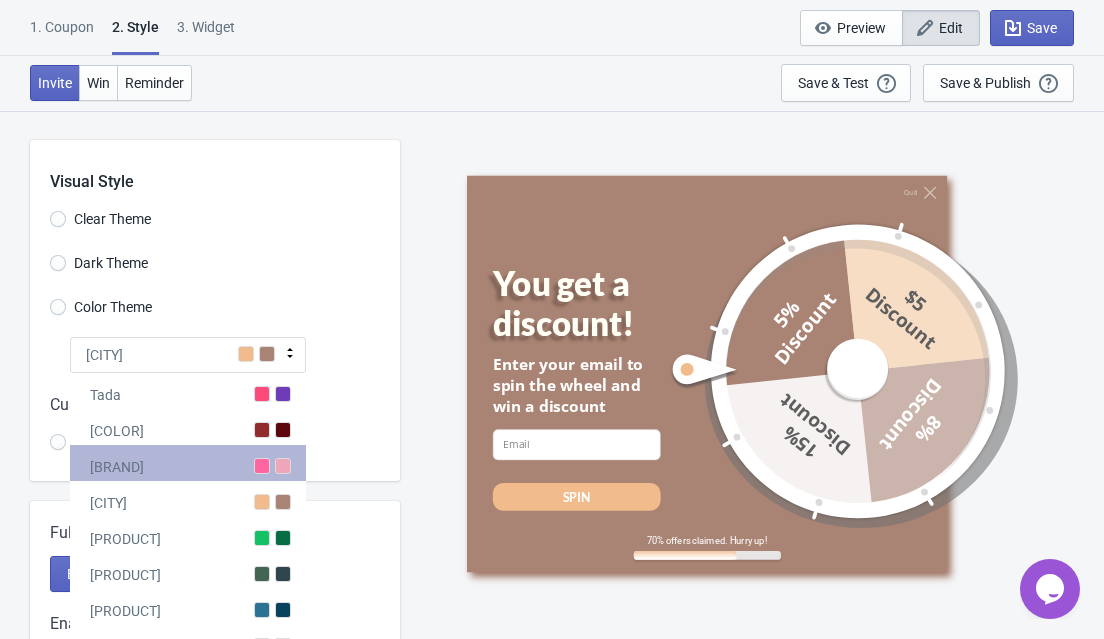 click on "[BRAND]" at bounding box center [188, 463] 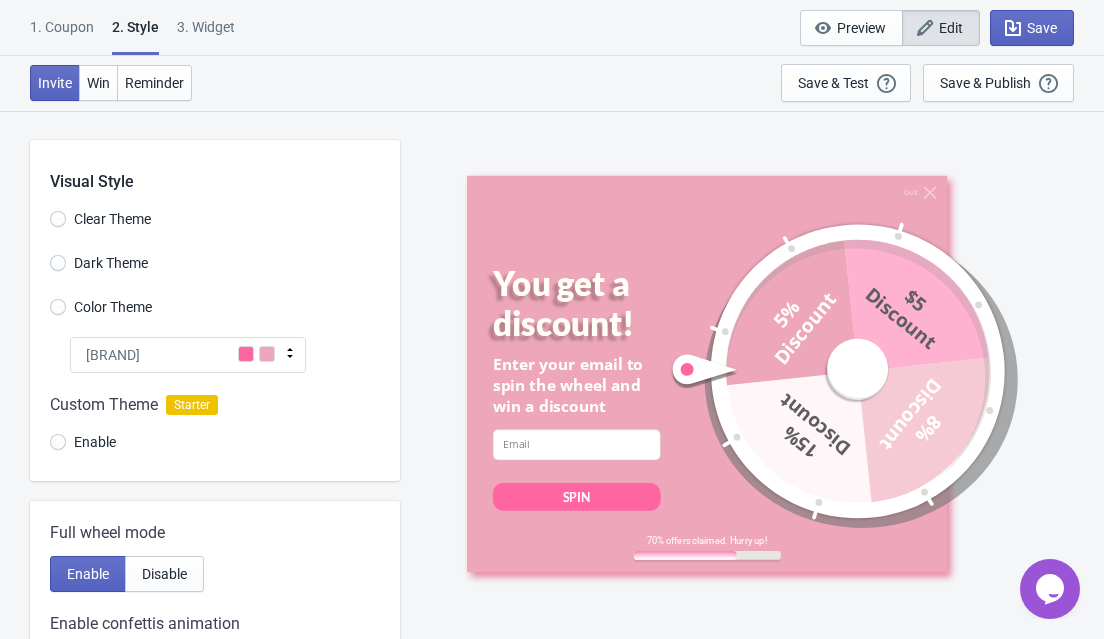 click on "[BRAND]" at bounding box center (188, 355) 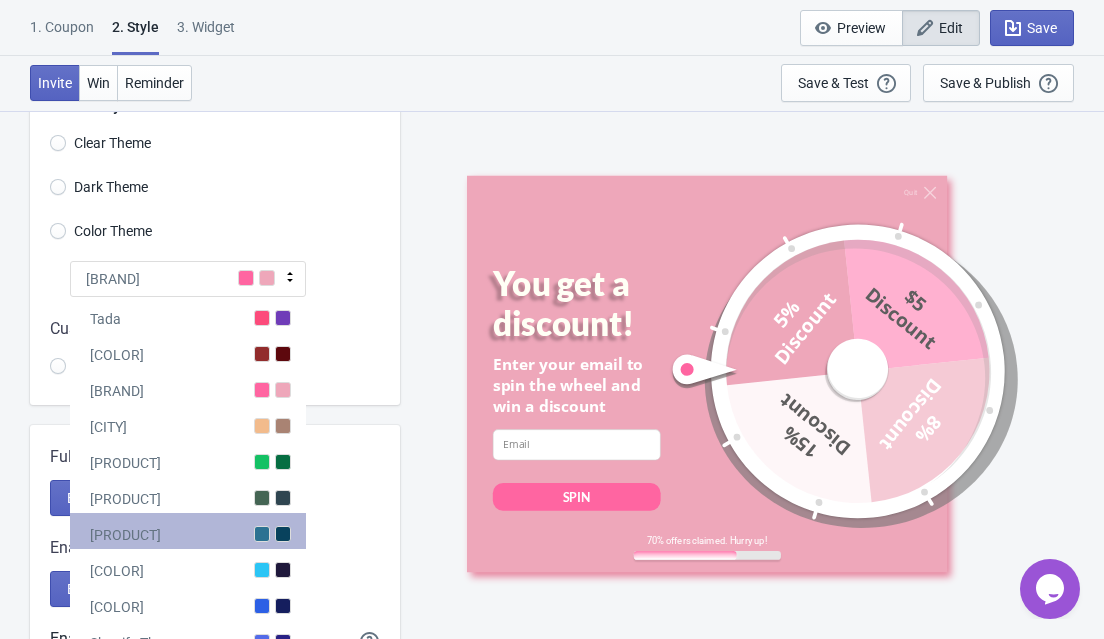 scroll, scrollTop: 81, scrollLeft: 0, axis: vertical 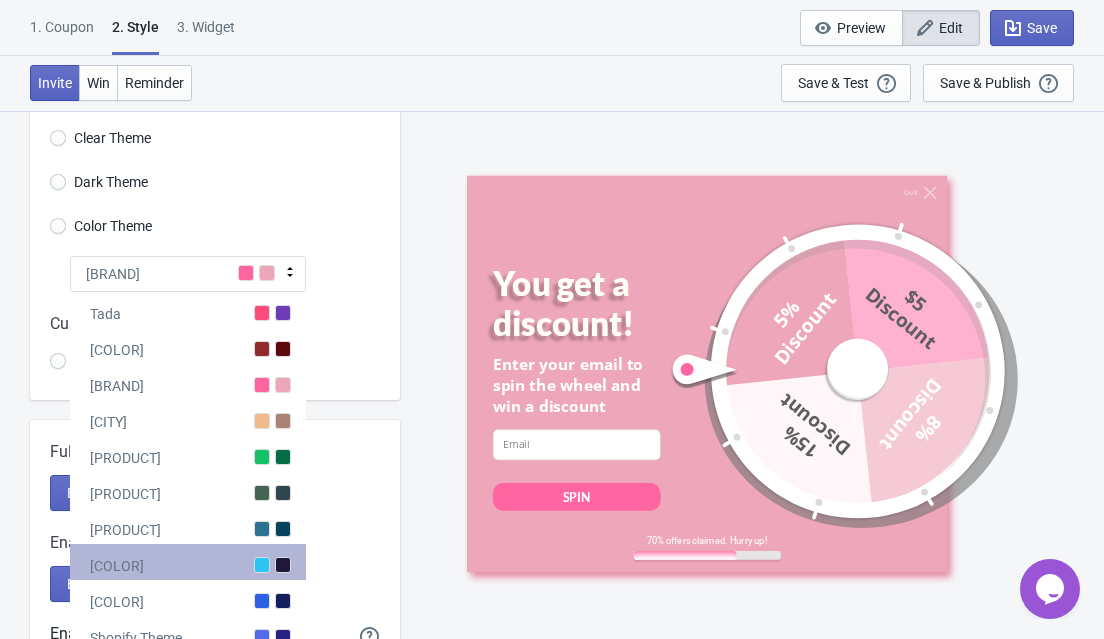 click on "[COLOR]" at bounding box center [188, 562] 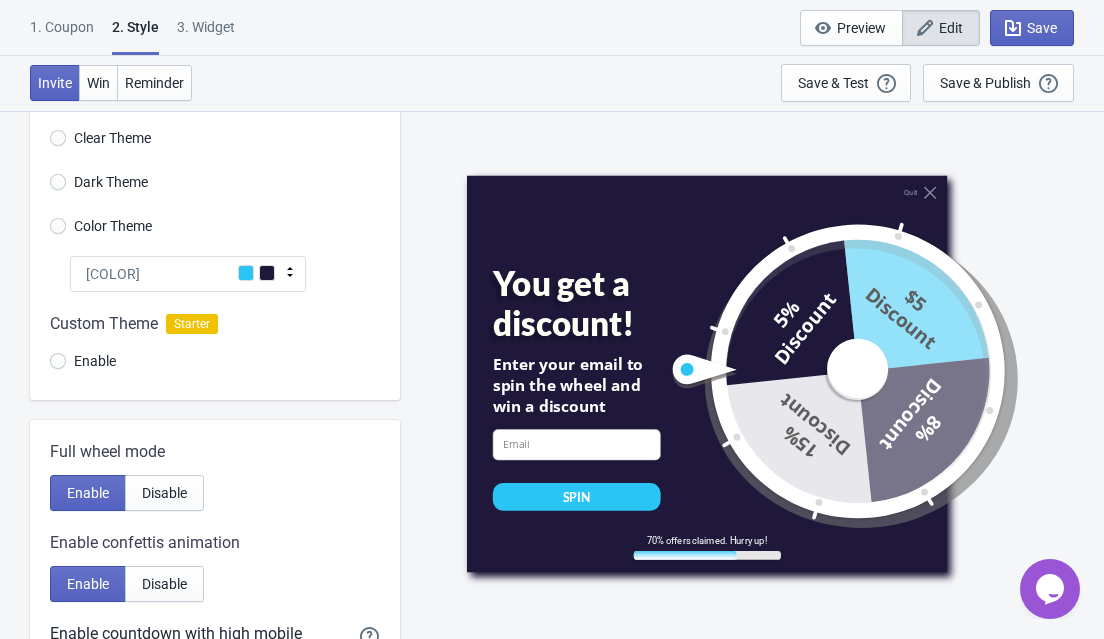 click on "[COLOR]" at bounding box center [188, 274] 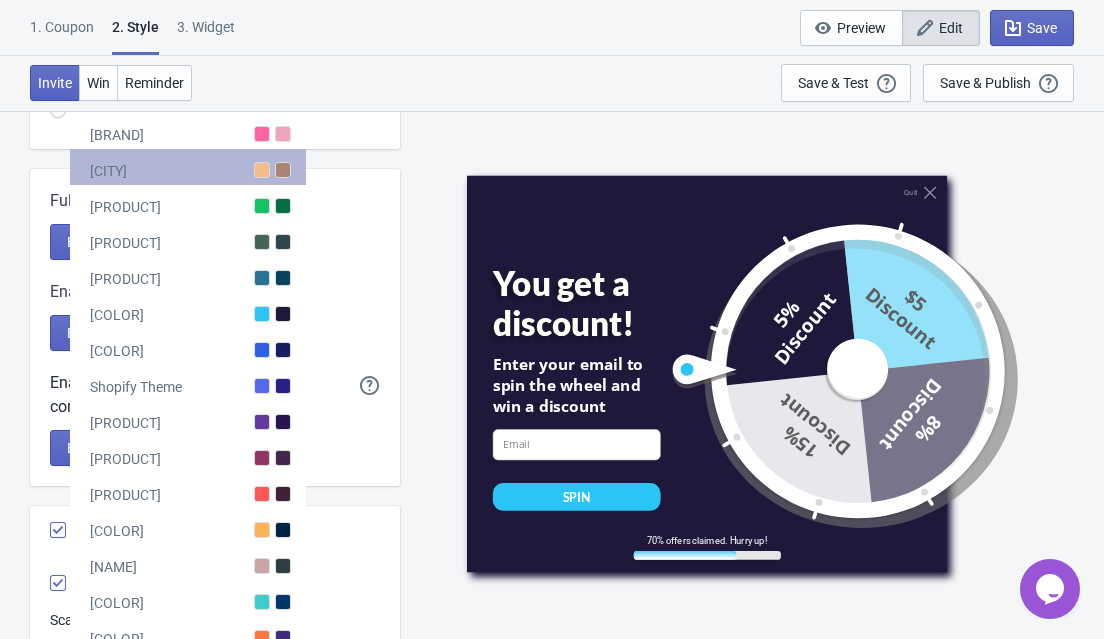 scroll, scrollTop: 340, scrollLeft: 0, axis: vertical 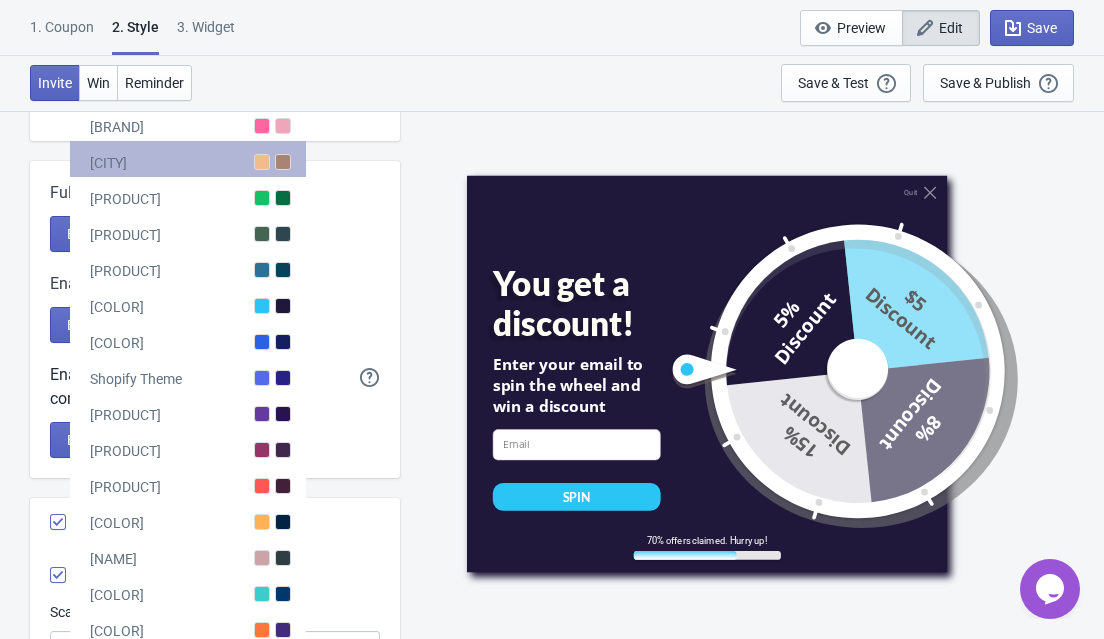 click on "[PRODUCT]" at bounding box center (188, 411) 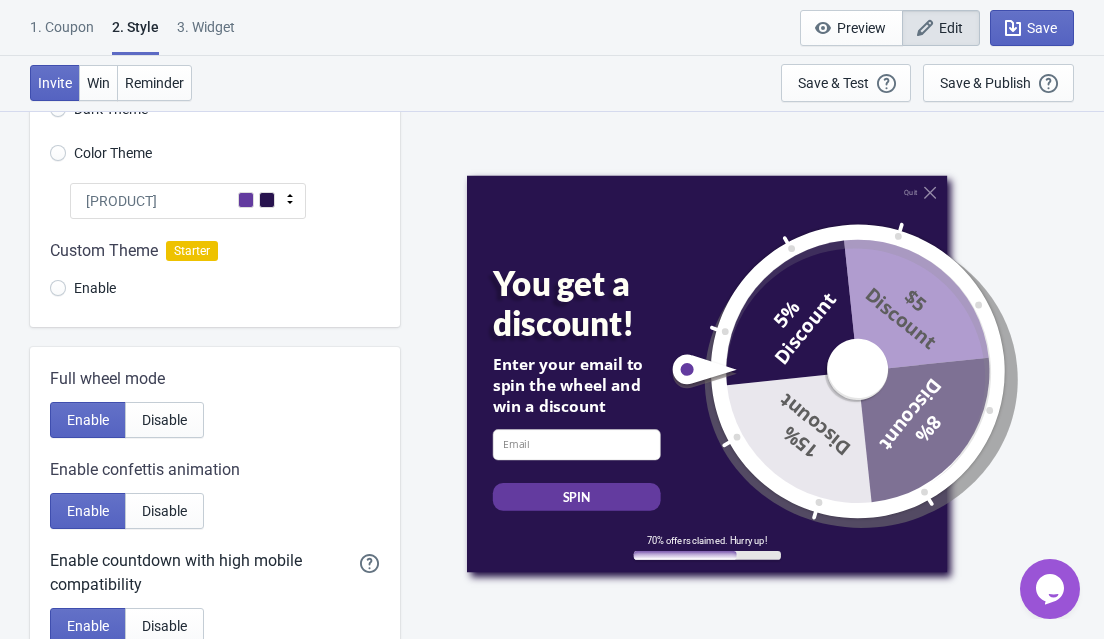 scroll, scrollTop: 155, scrollLeft: 0, axis: vertical 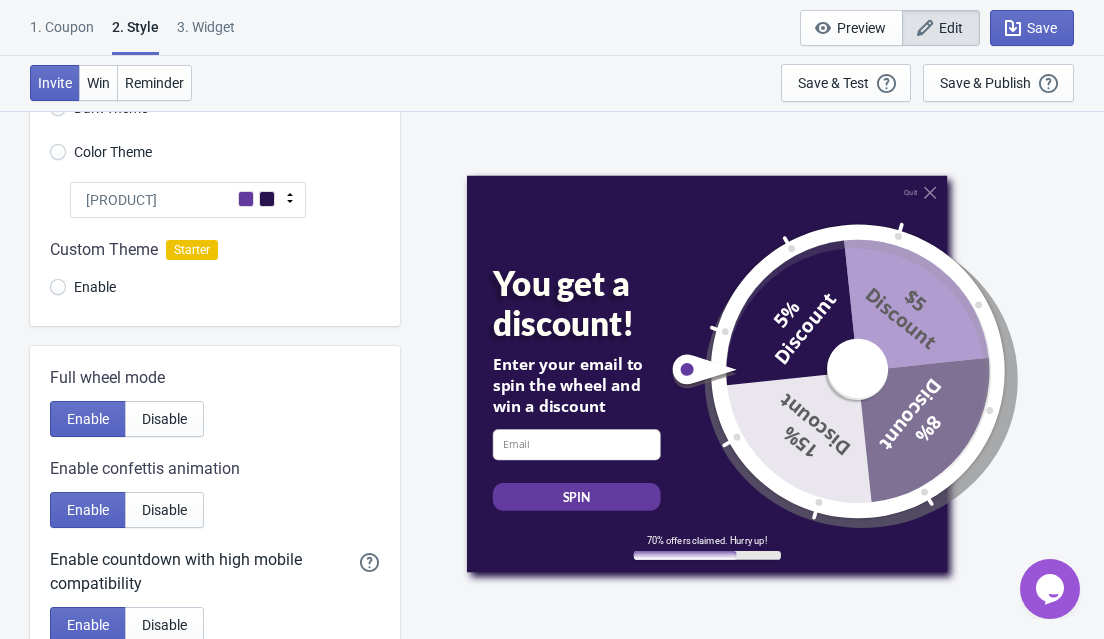 click on "[PRODUCT]" at bounding box center [188, 200] 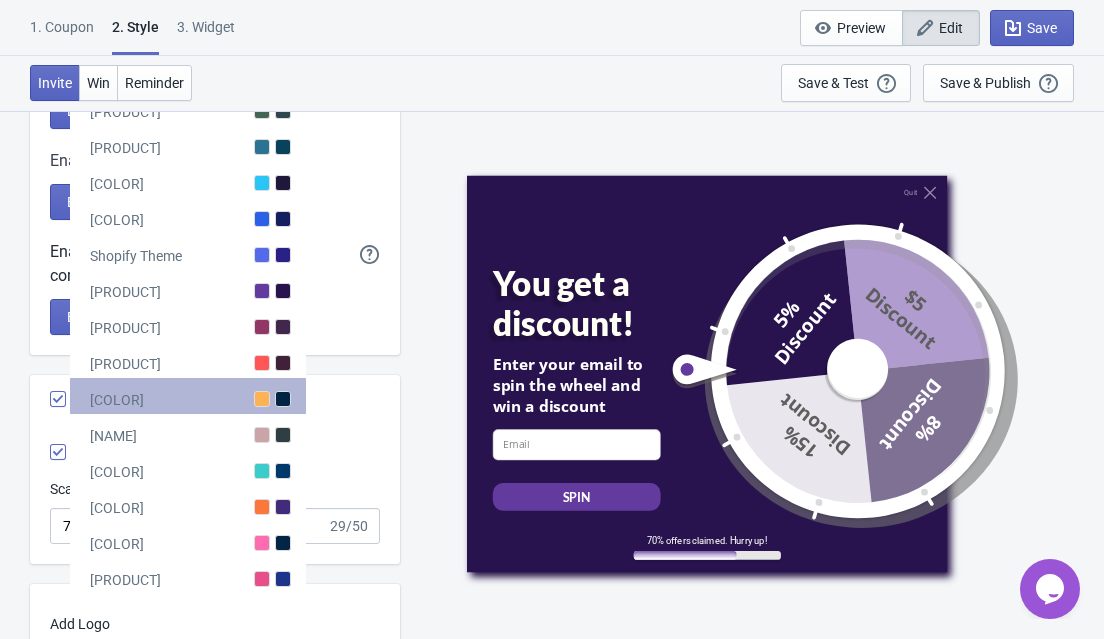 scroll, scrollTop: 471, scrollLeft: 0, axis: vertical 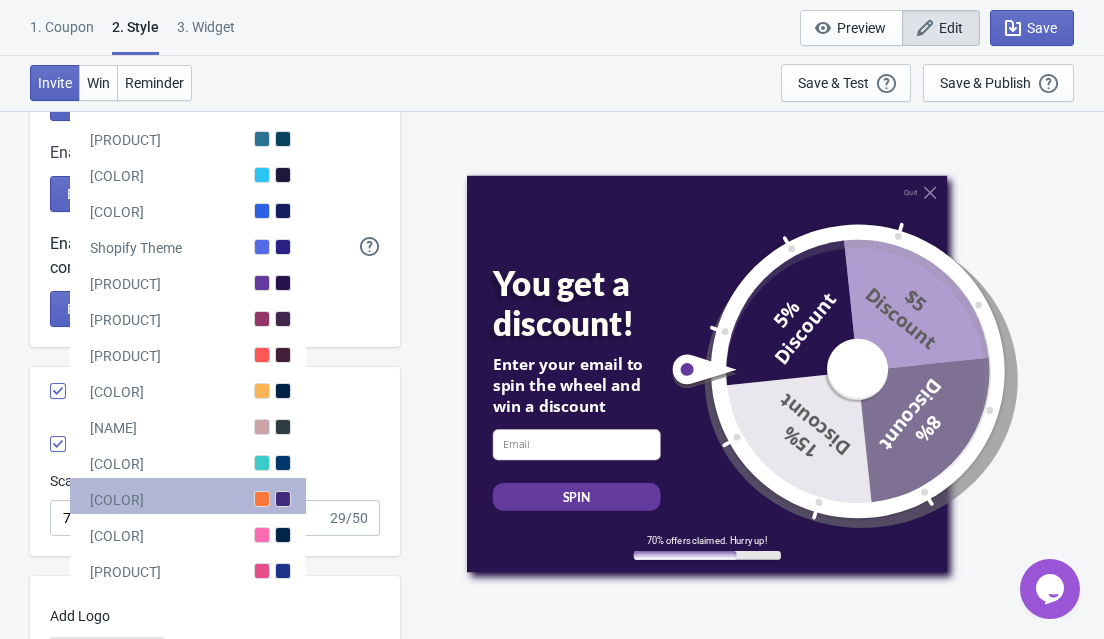 click on "[COLOR]" at bounding box center (188, 496) 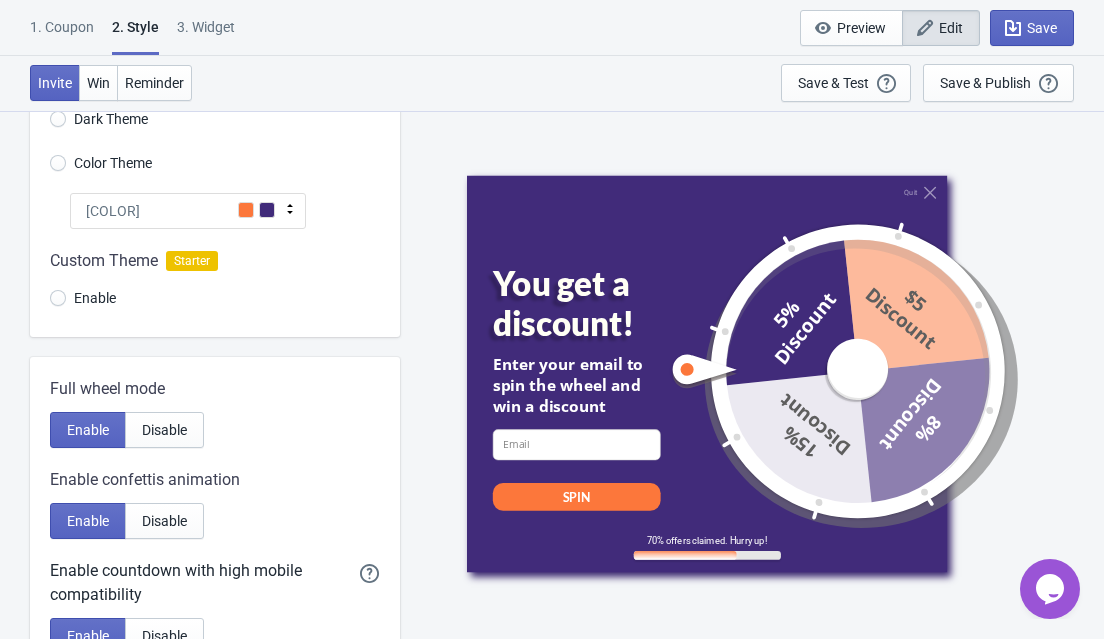 scroll, scrollTop: 0, scrollLeft: 0, axis: both 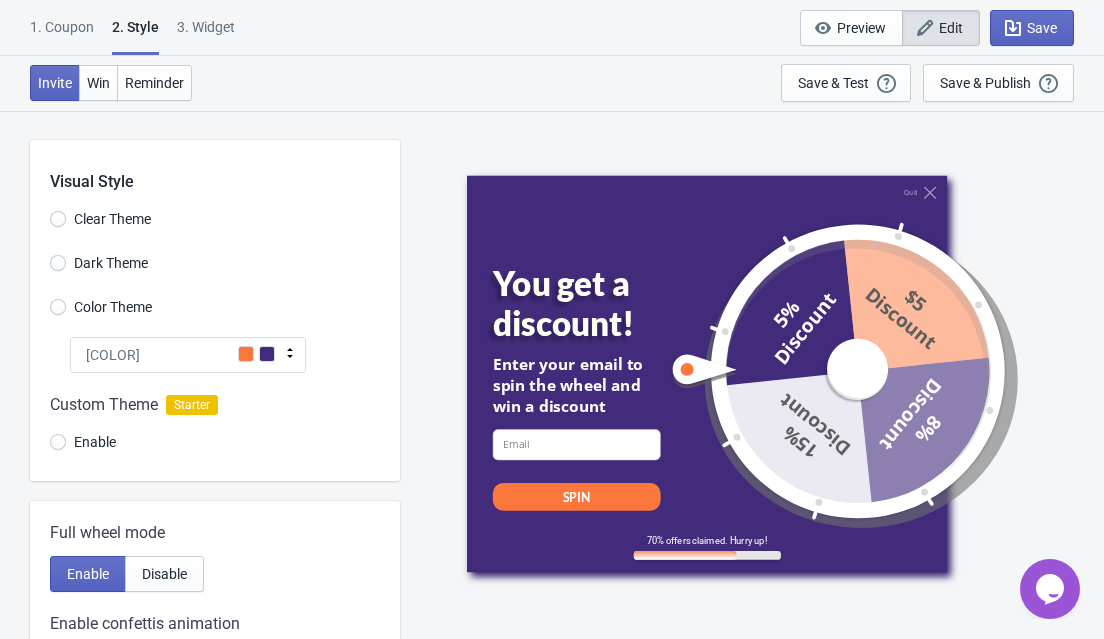 click on "[COLOR]" at bounding box center (188, 355) 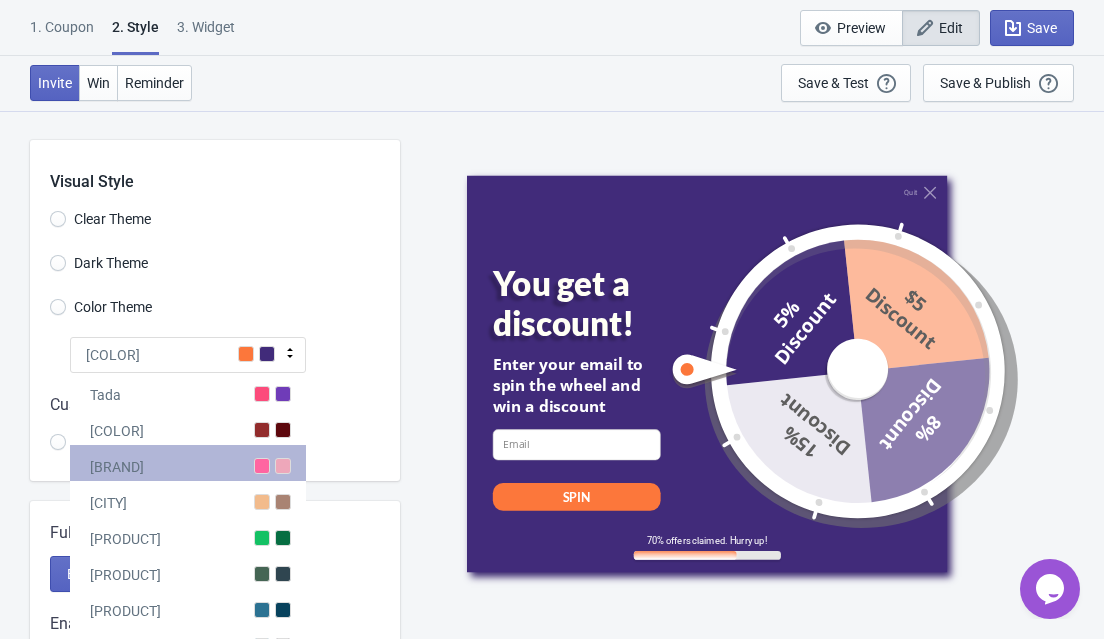 click on "[BRAND]" at bounding box center (188, 463) 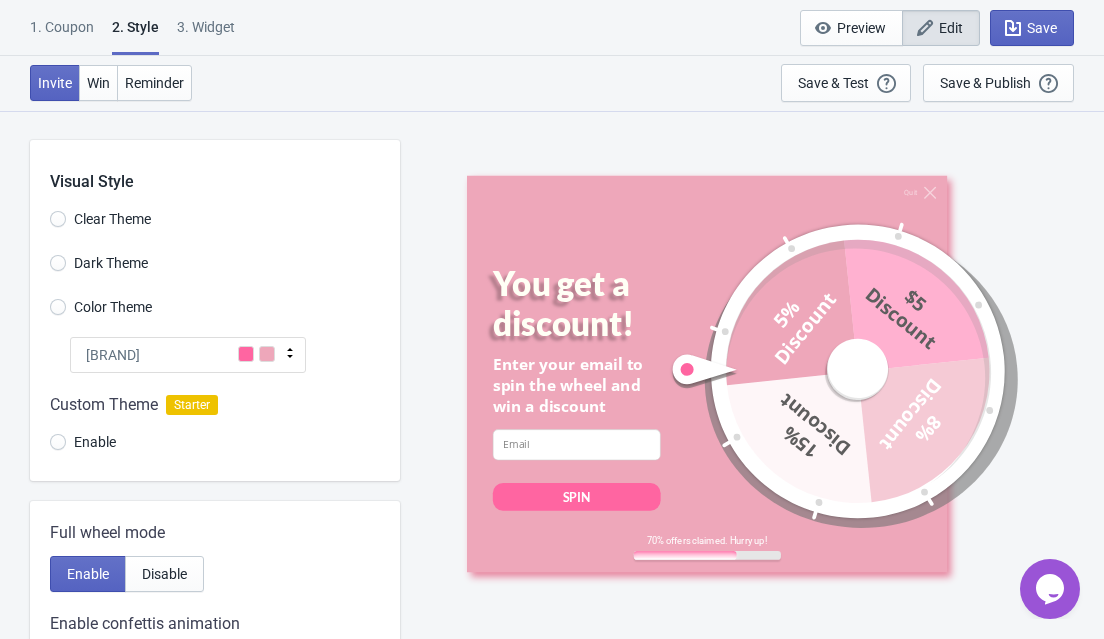click on "[BRAND]" at bounding box center (188, 355) 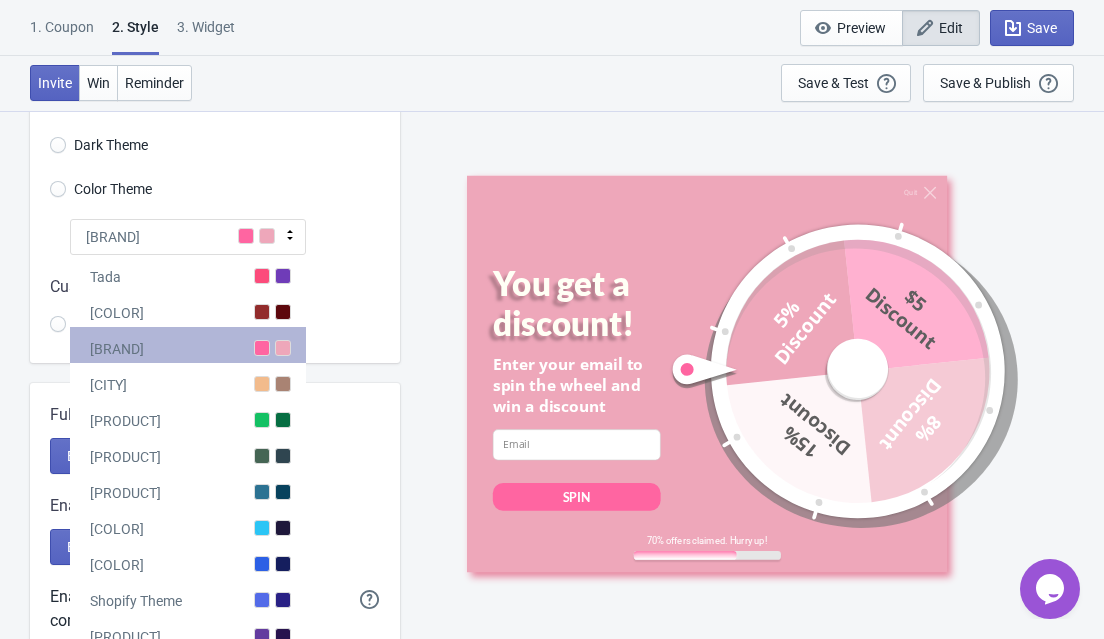 scroll, scrollTop: 126, scrollLeft: 0, axis: vertical 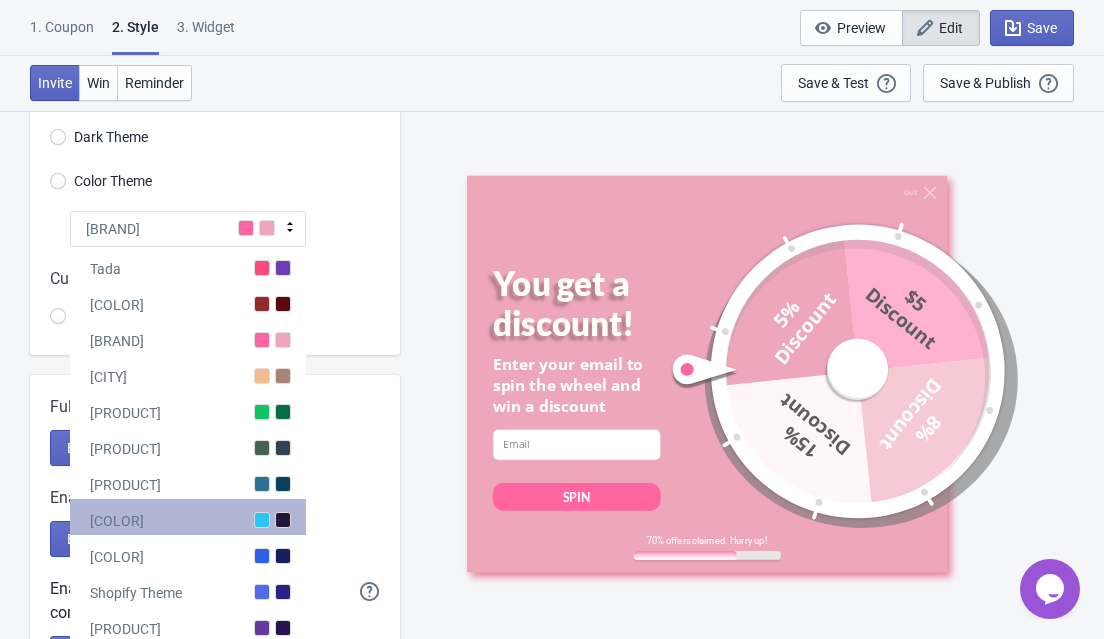 click on "[COLOR]" at bounding box center [188, 517] 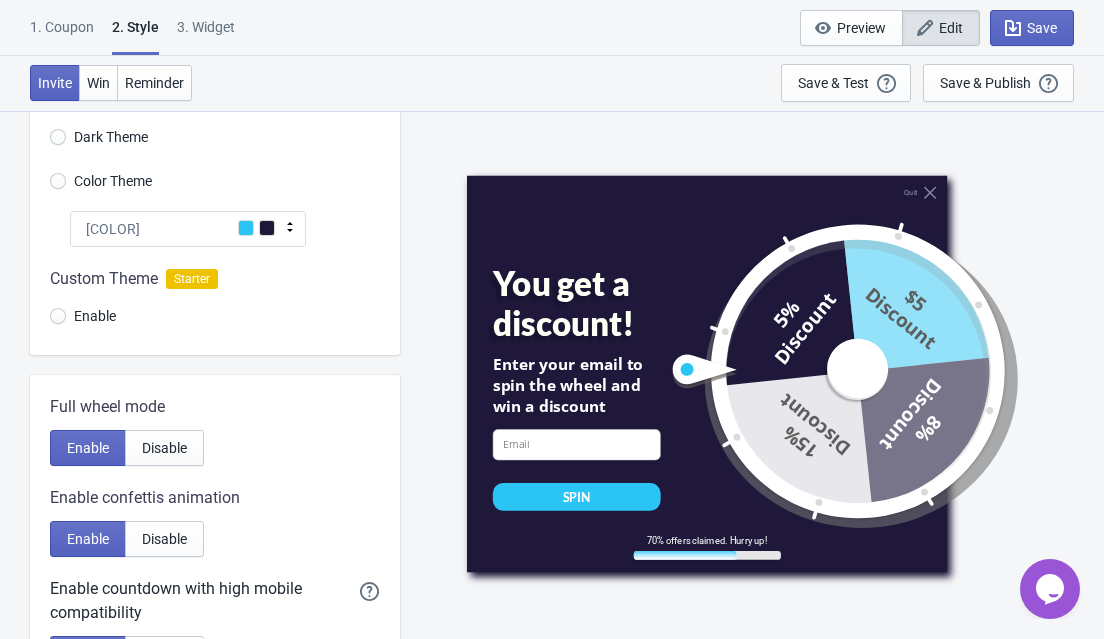 click on "[COLOR]" at bounding box center (188, 229) 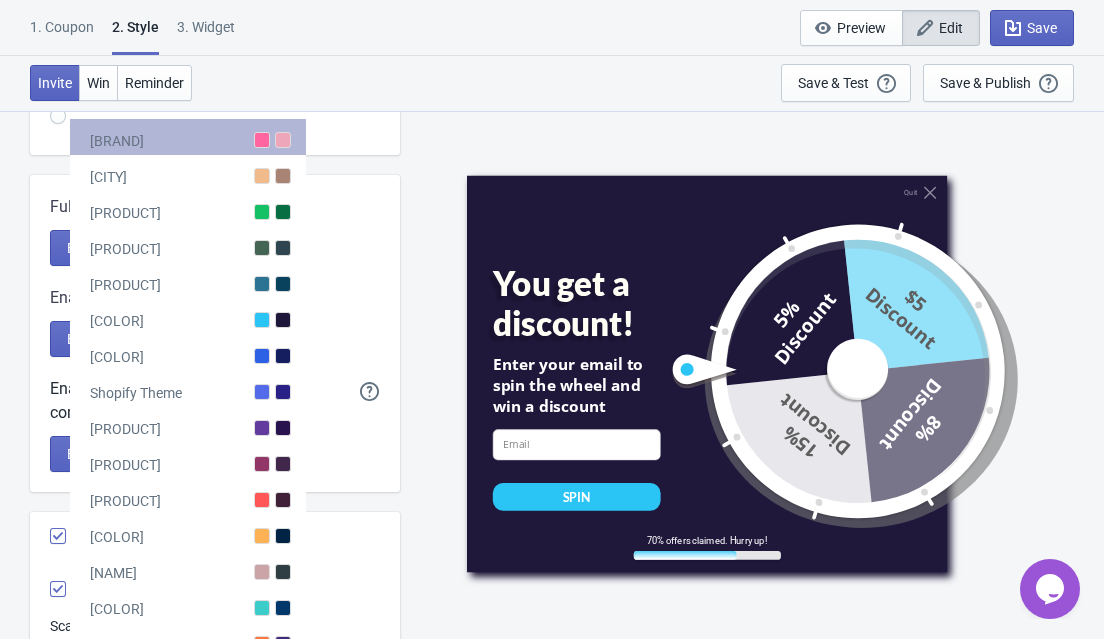 scroll, scrollTop: 338, scrollLeft: 0, axis: vertical 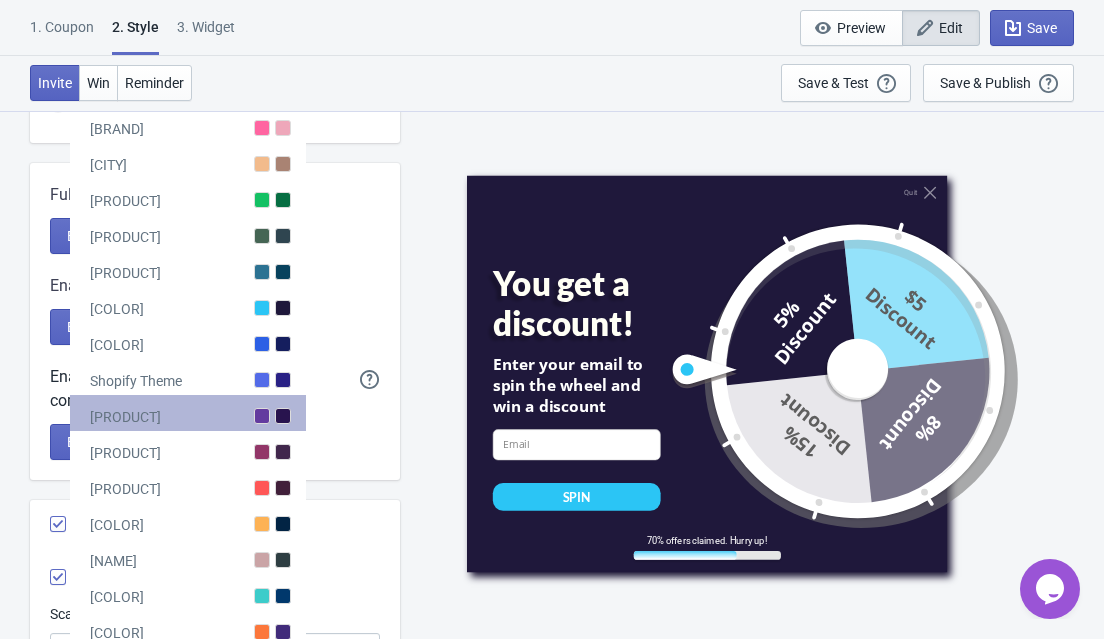 click on "[PRODUCT]" at bounding box center (188, 413) 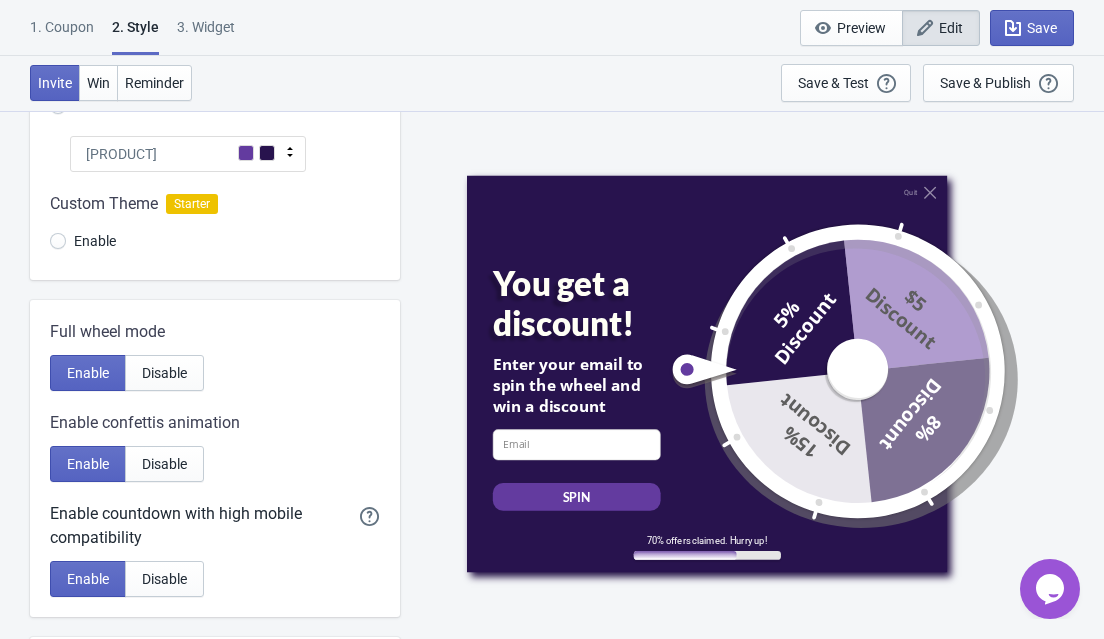 scroll, scrollTop: 176, scrollLeft: 0, axis: vertical 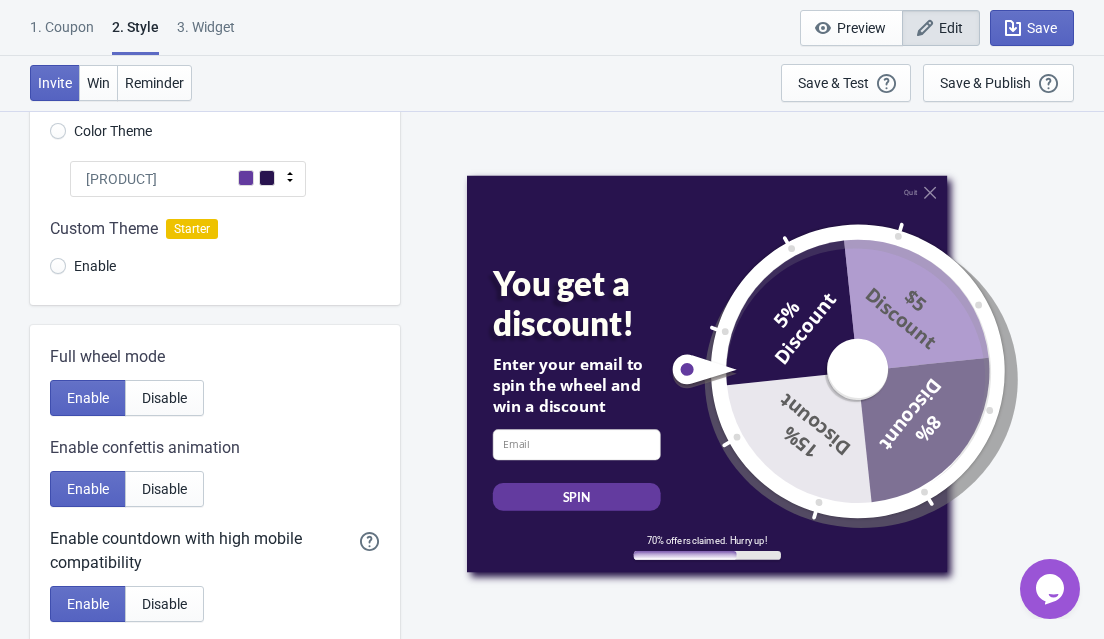 click on "[PRODUCT]" at bounding box center [188, 179] 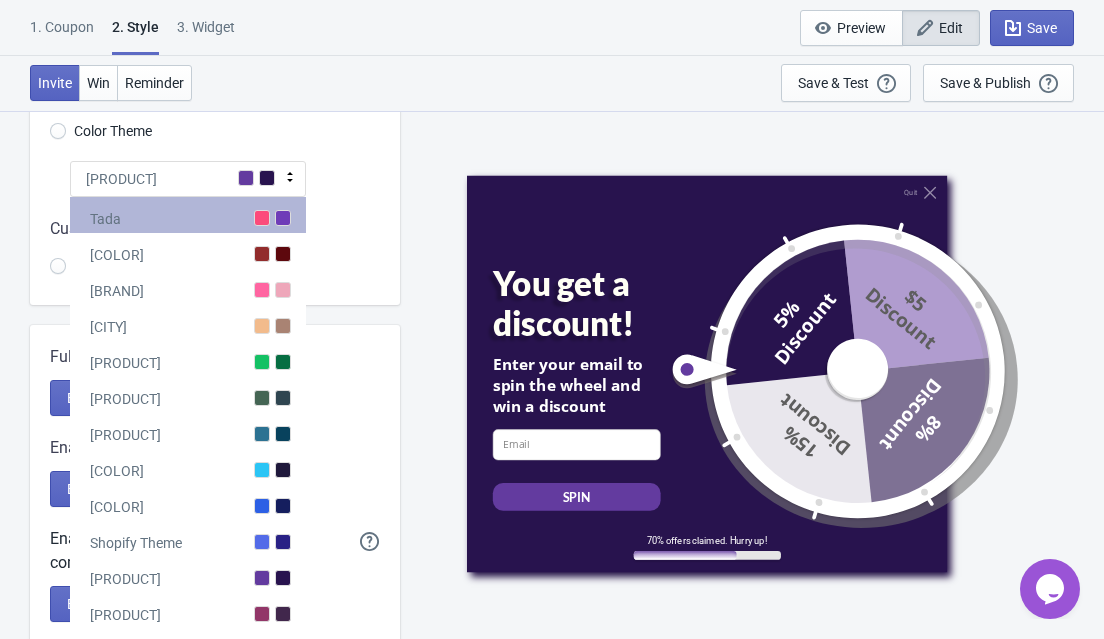 click on "Tada" at bounding box center (188, 215) 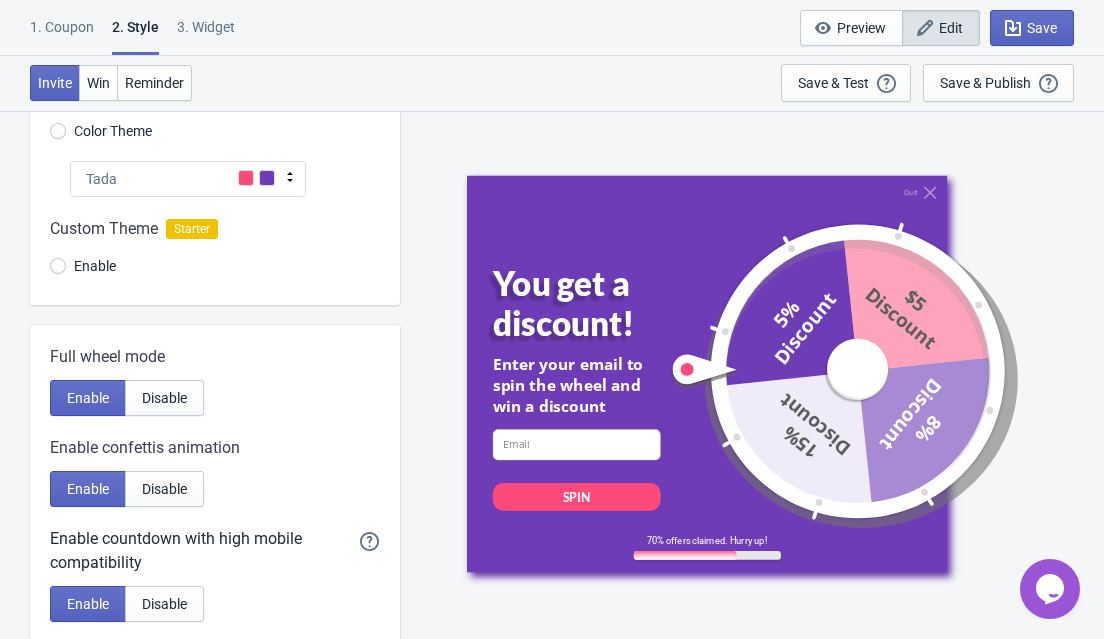 click on "Tada" at bounding box center [188, 179] 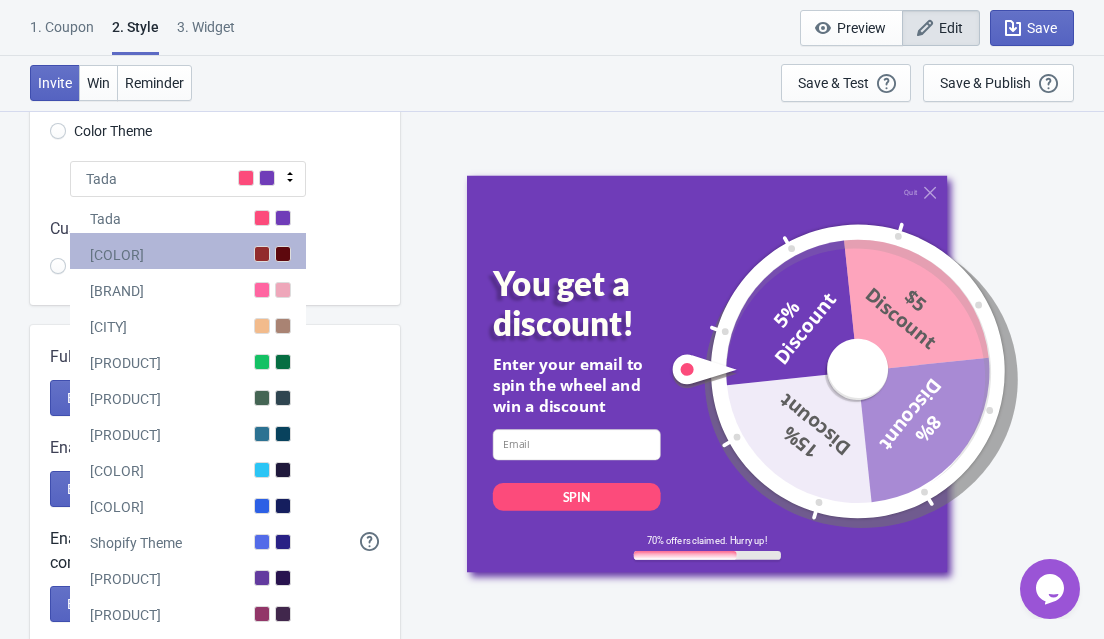 click on "[COLOR]" at bounding box center (188, 251) 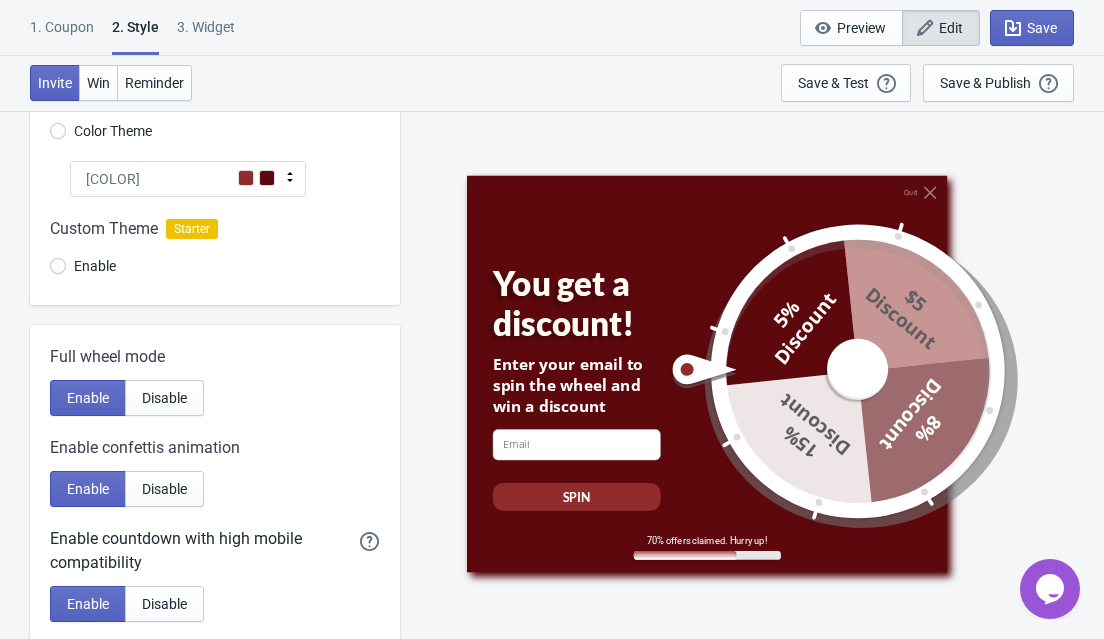click on "[COLOR]" at bounding box center [188, 179] 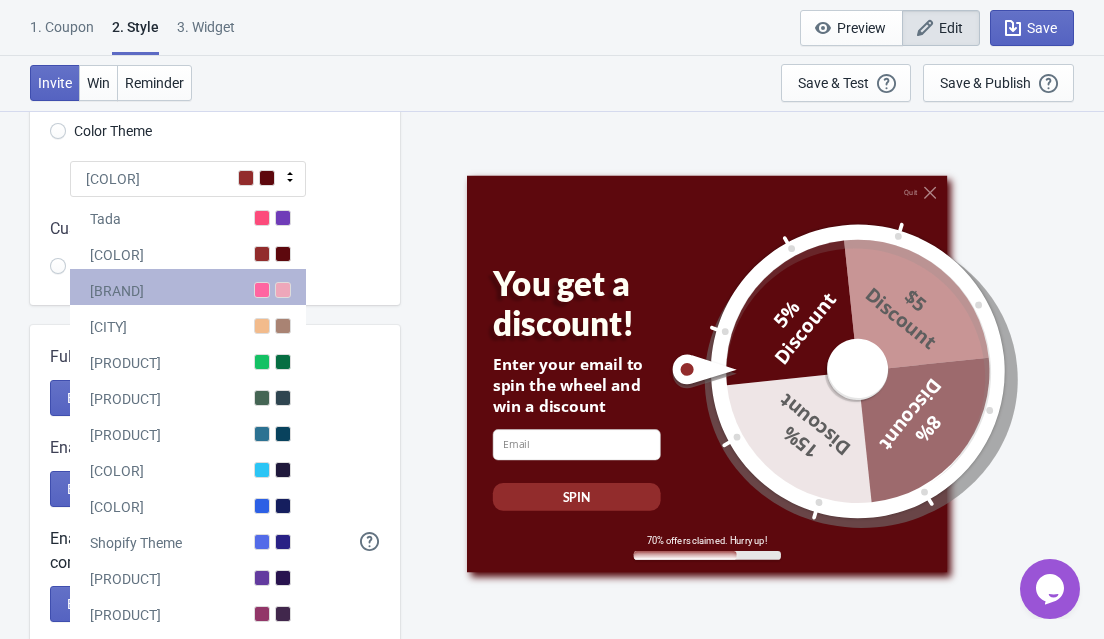 click on "[BRAND]" at bounding box center [188, 287] 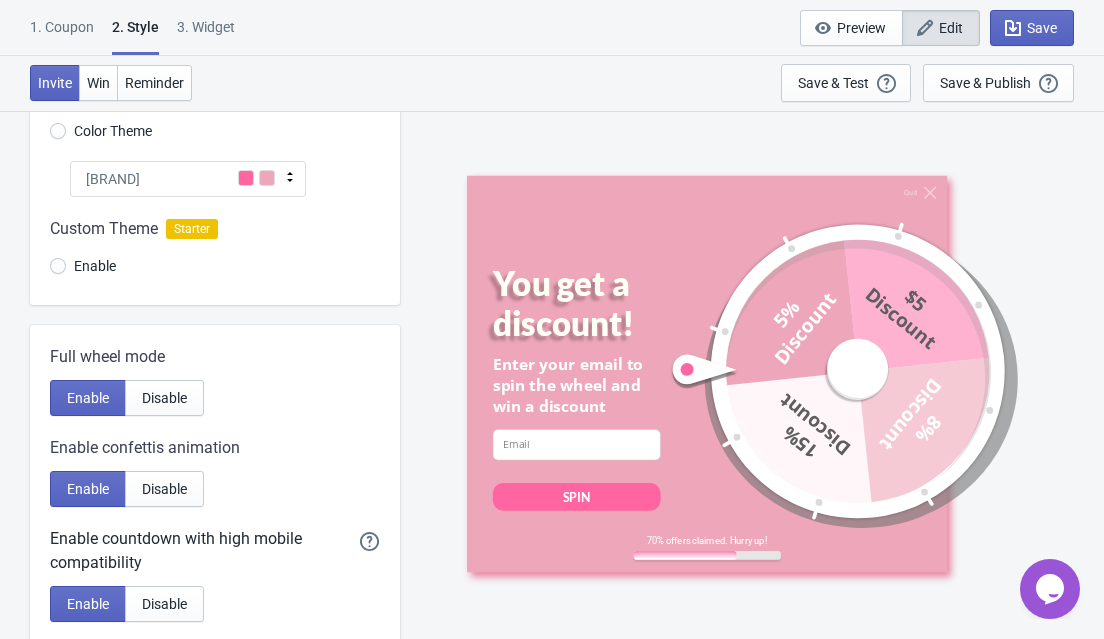 click on "[BRAND]" at bounding box center (188, 179) 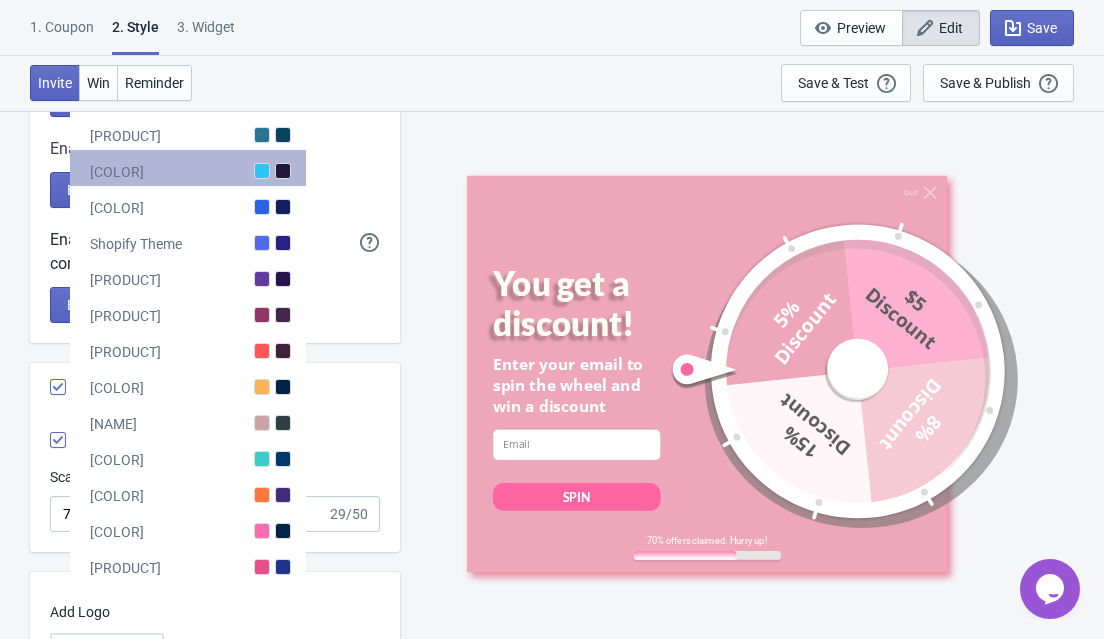 scroll, scrollTop: 488, scrollLeft: 0, axis: vertical 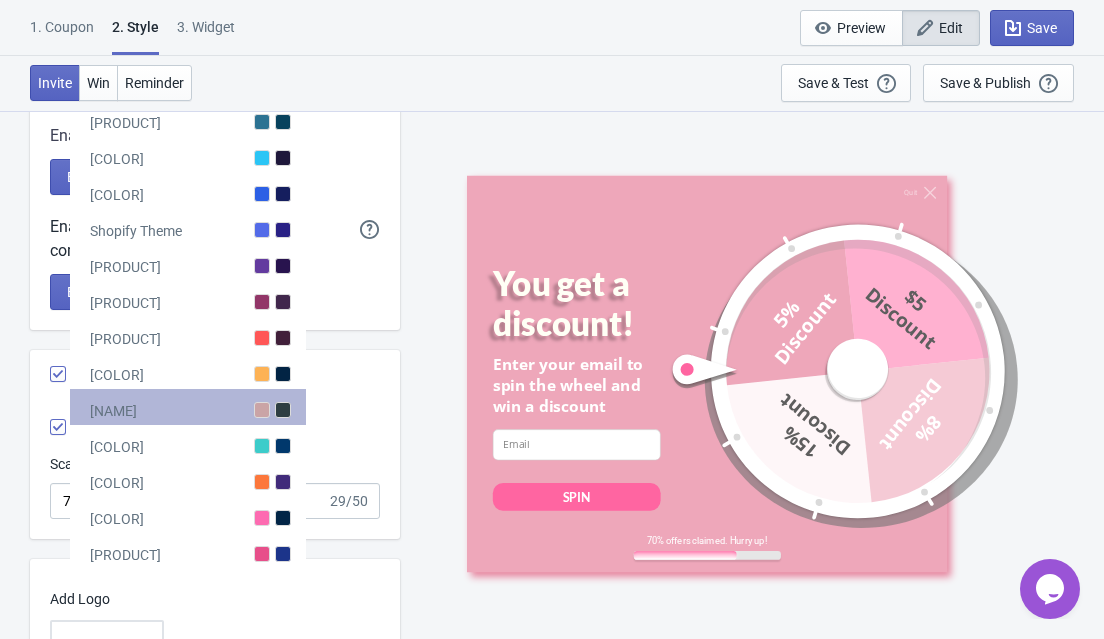 click on "[NAME]" at bounding box center [188, 407] 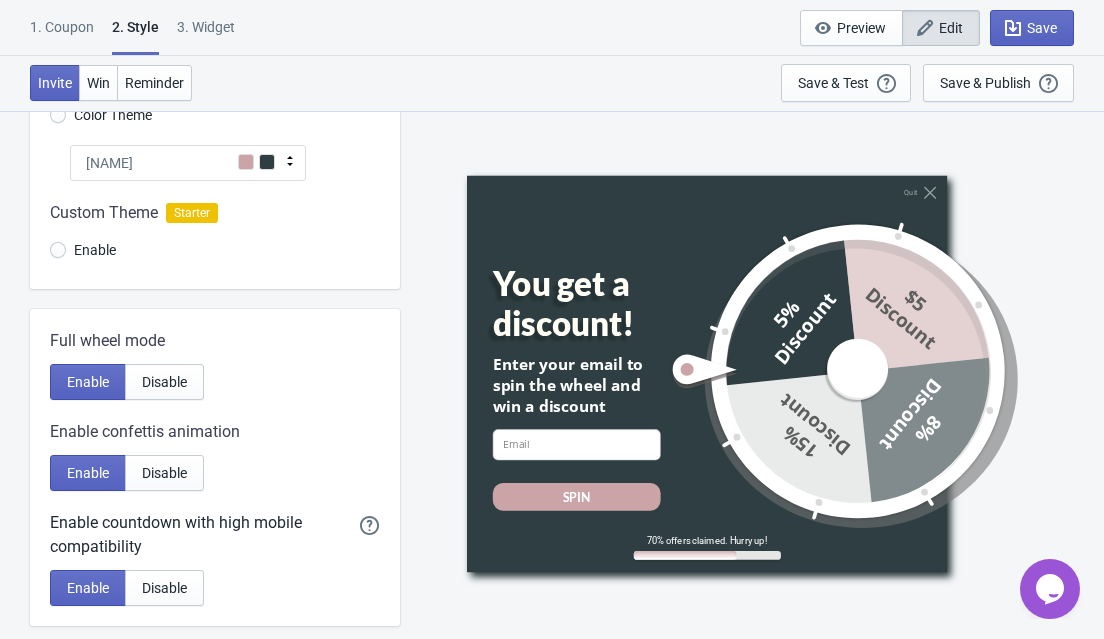 scroll, scrollTop: 143, scrollLeft: 0, axis: vertical 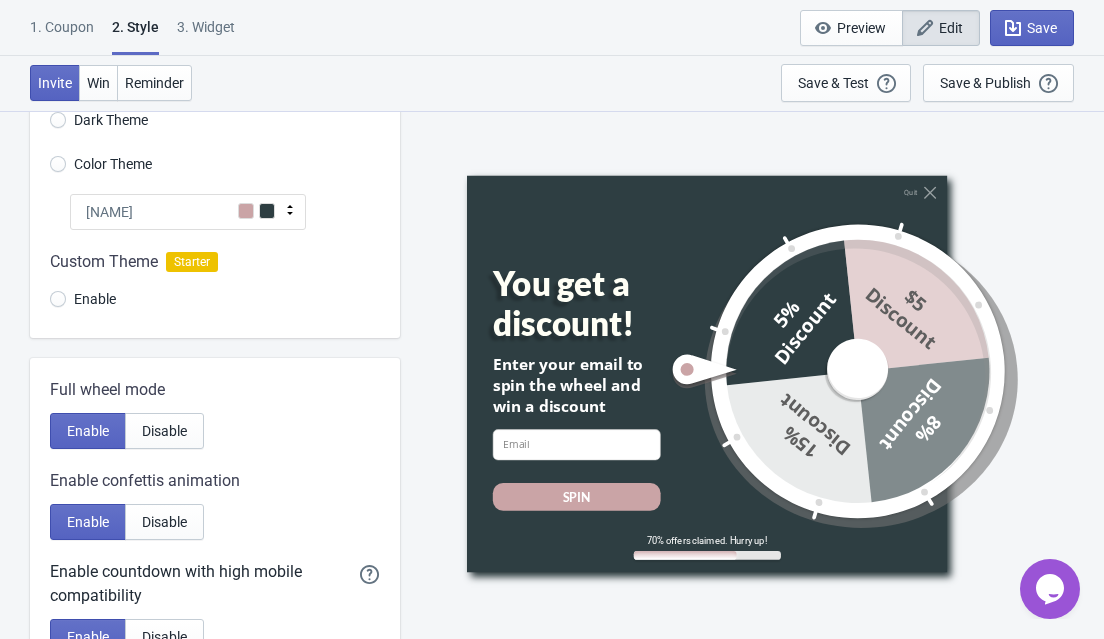 click on "[NAME]" at bounding box center [188, 212] 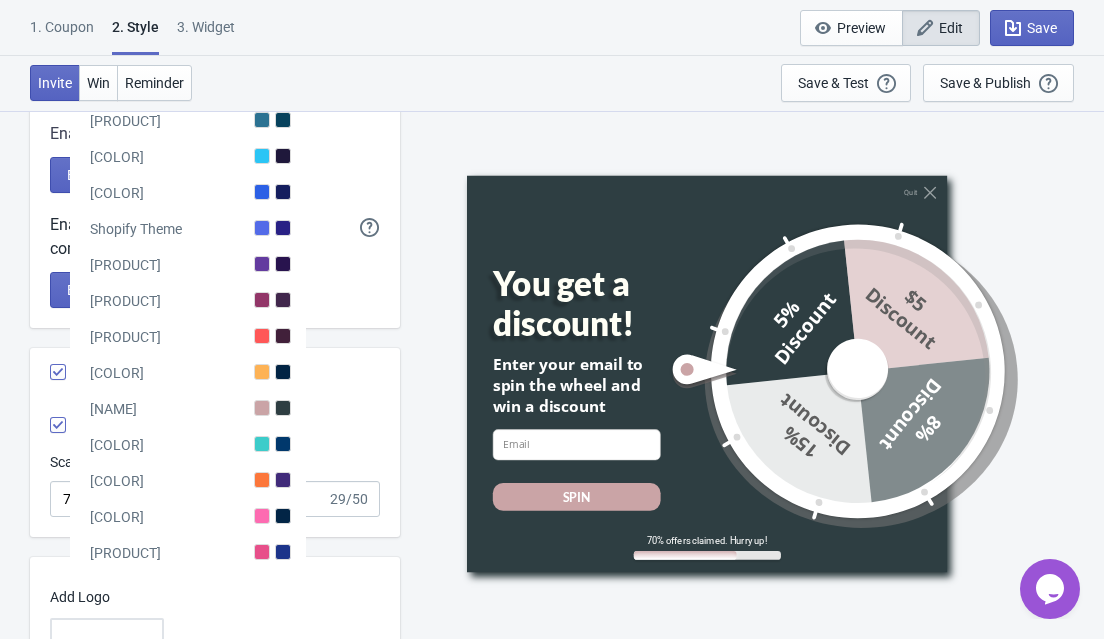 scroll, scrollTop: 500, scrollLeft: 0, axis: vertical 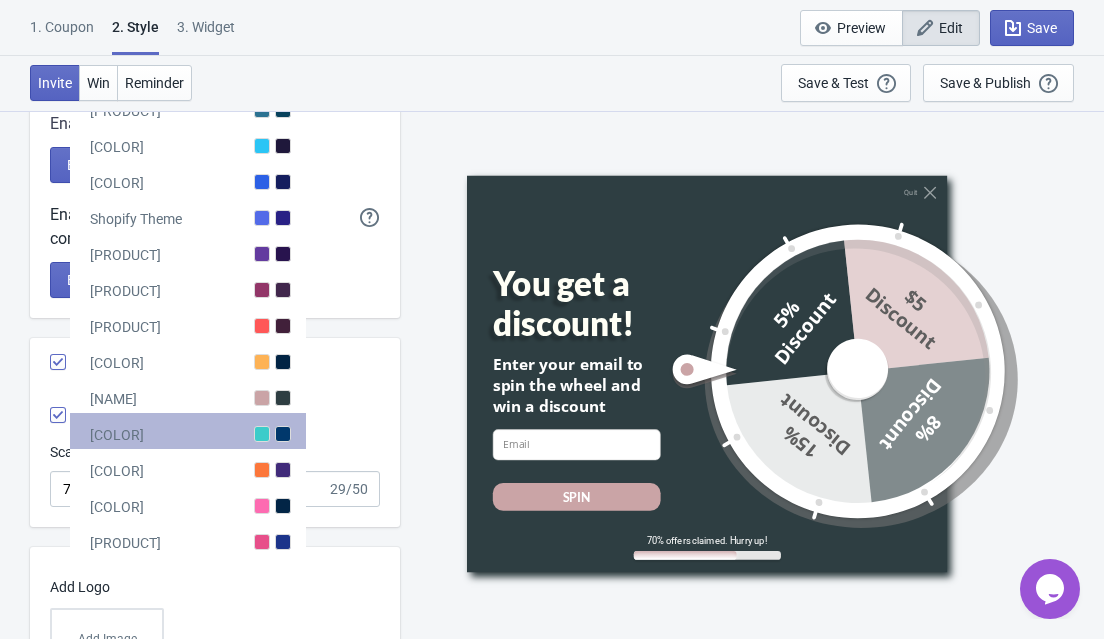 click on "[COLOR]" at bounding box center [117, 435] 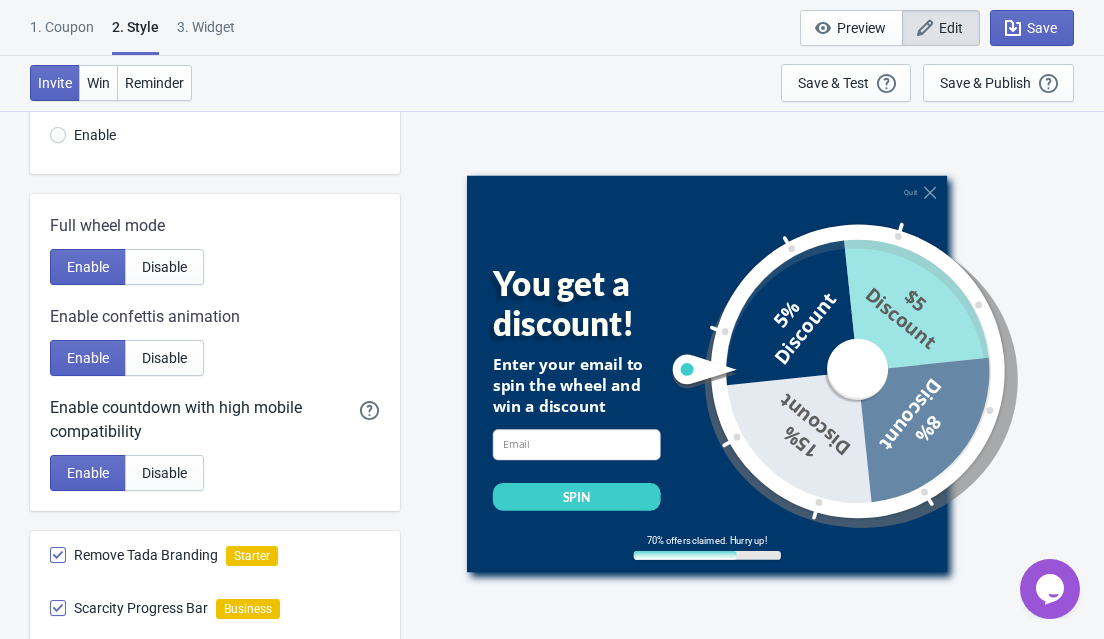 scroll, scrollTop: 231, scrollLeft: 0, axis: vertical 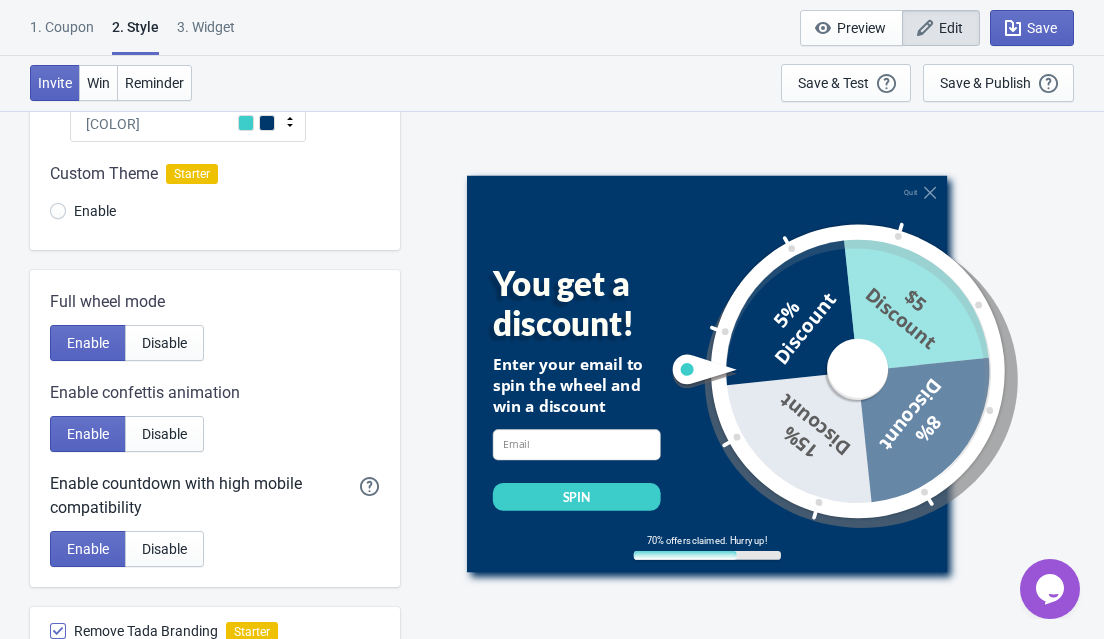 click on "[COLOR]" at bounding box center (188, 124) 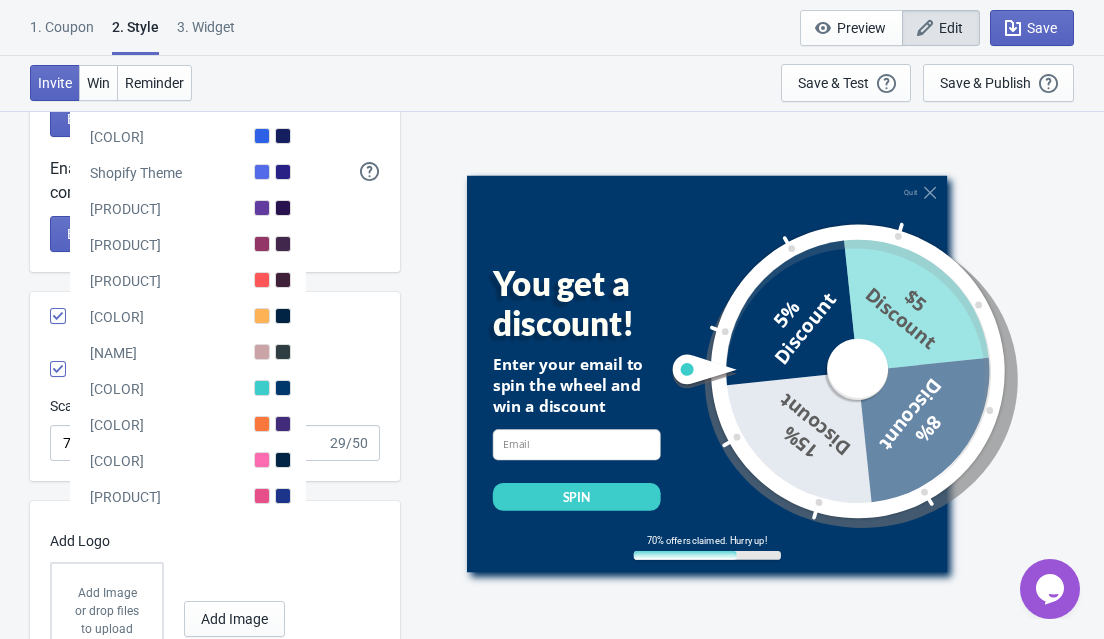 scroll, scrollTop: 553, scrollLeft: 0, axis: vertical 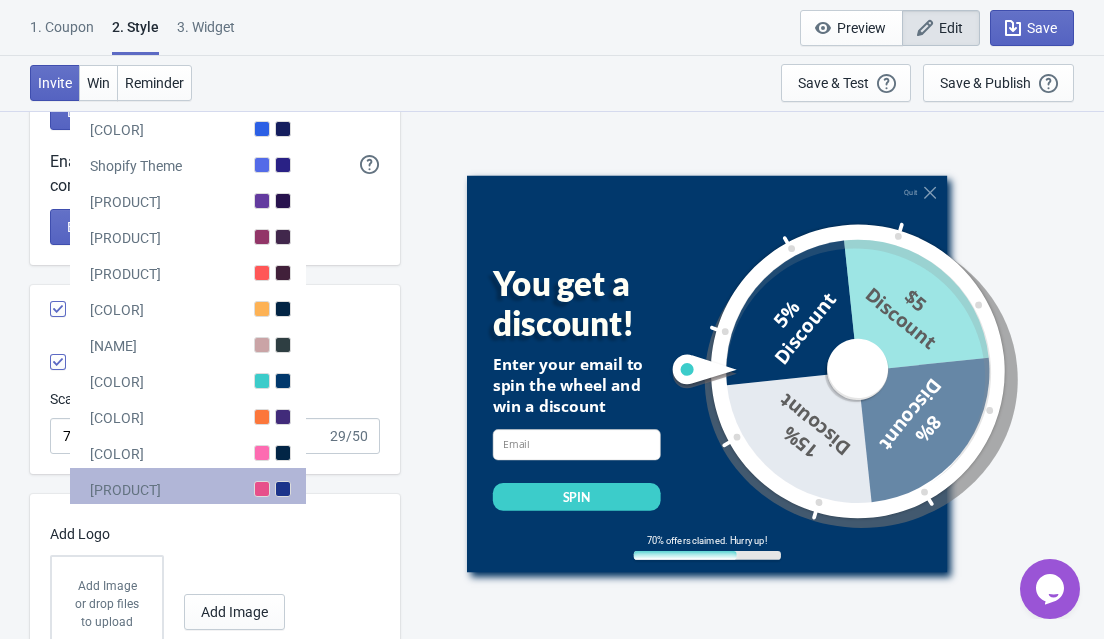 click on "[PRODUCT]" at bounding box center [188, 486] 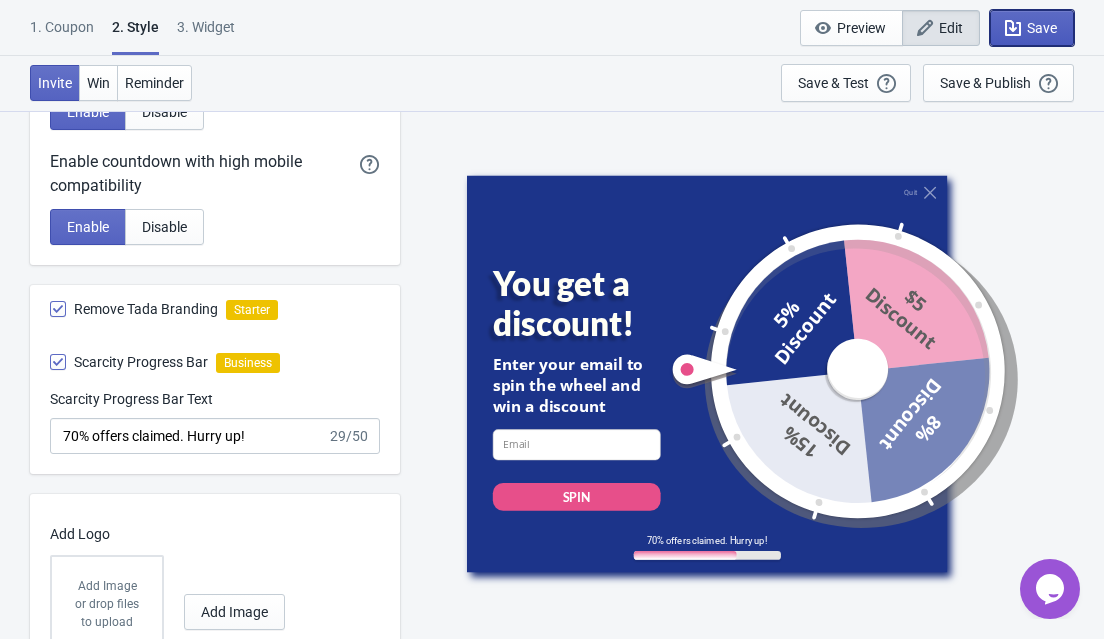 click on "Save" at bounding box center (1042, 28) 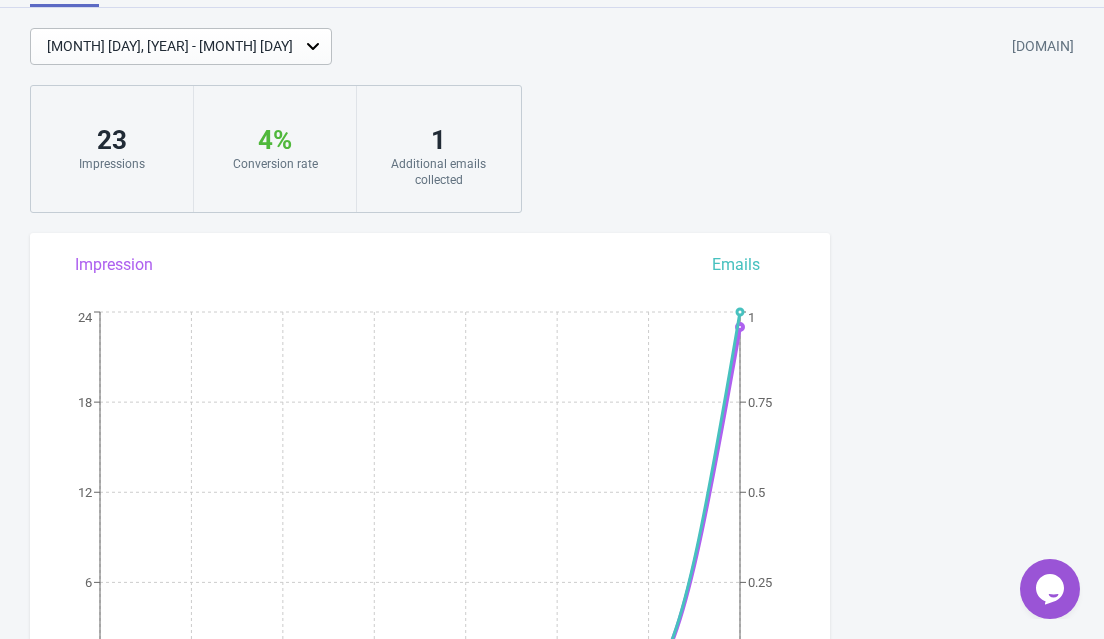 scroll, scrollTop: 0, scrollLeft: 0, axis: both 